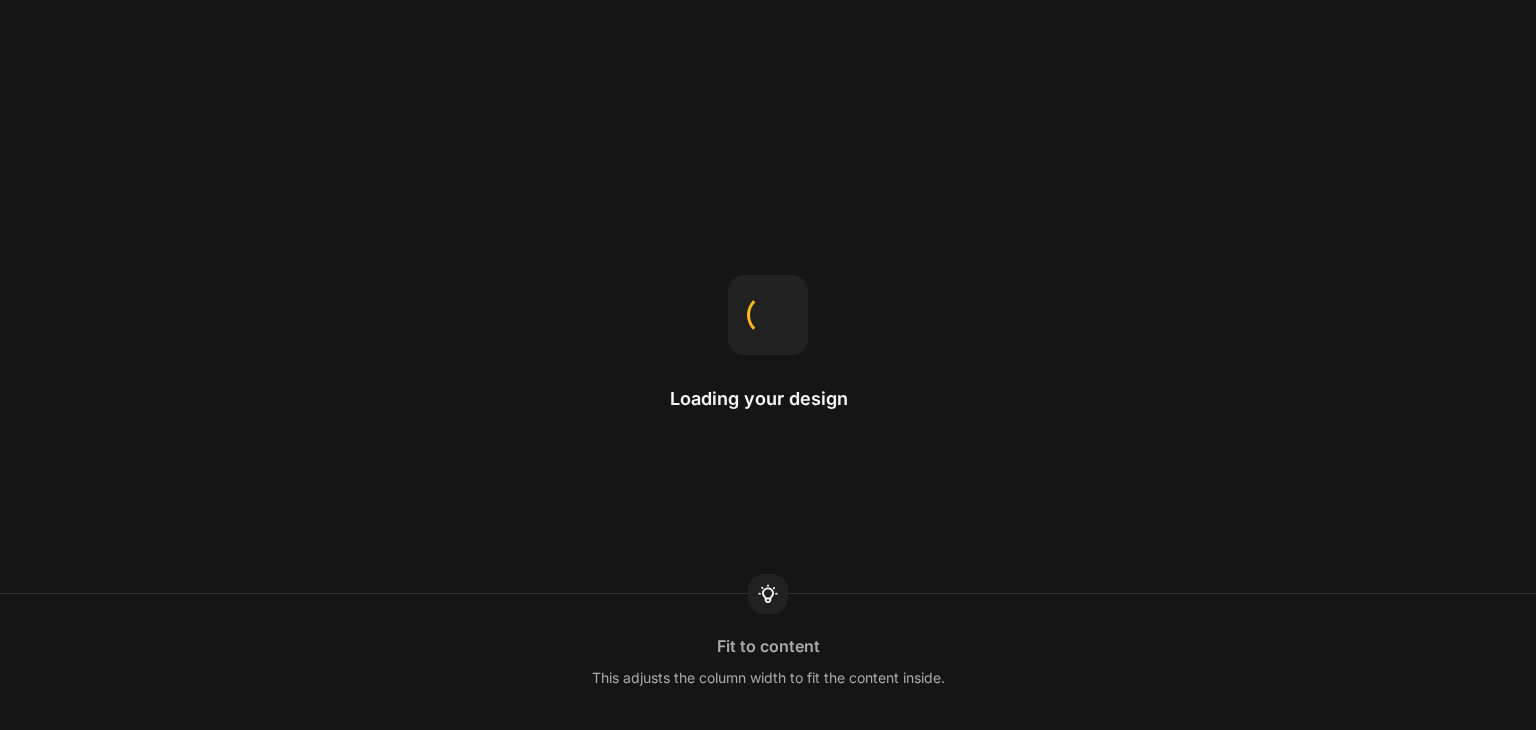scroll, scrollTop: 0, scrollLeft: 0, axis: both 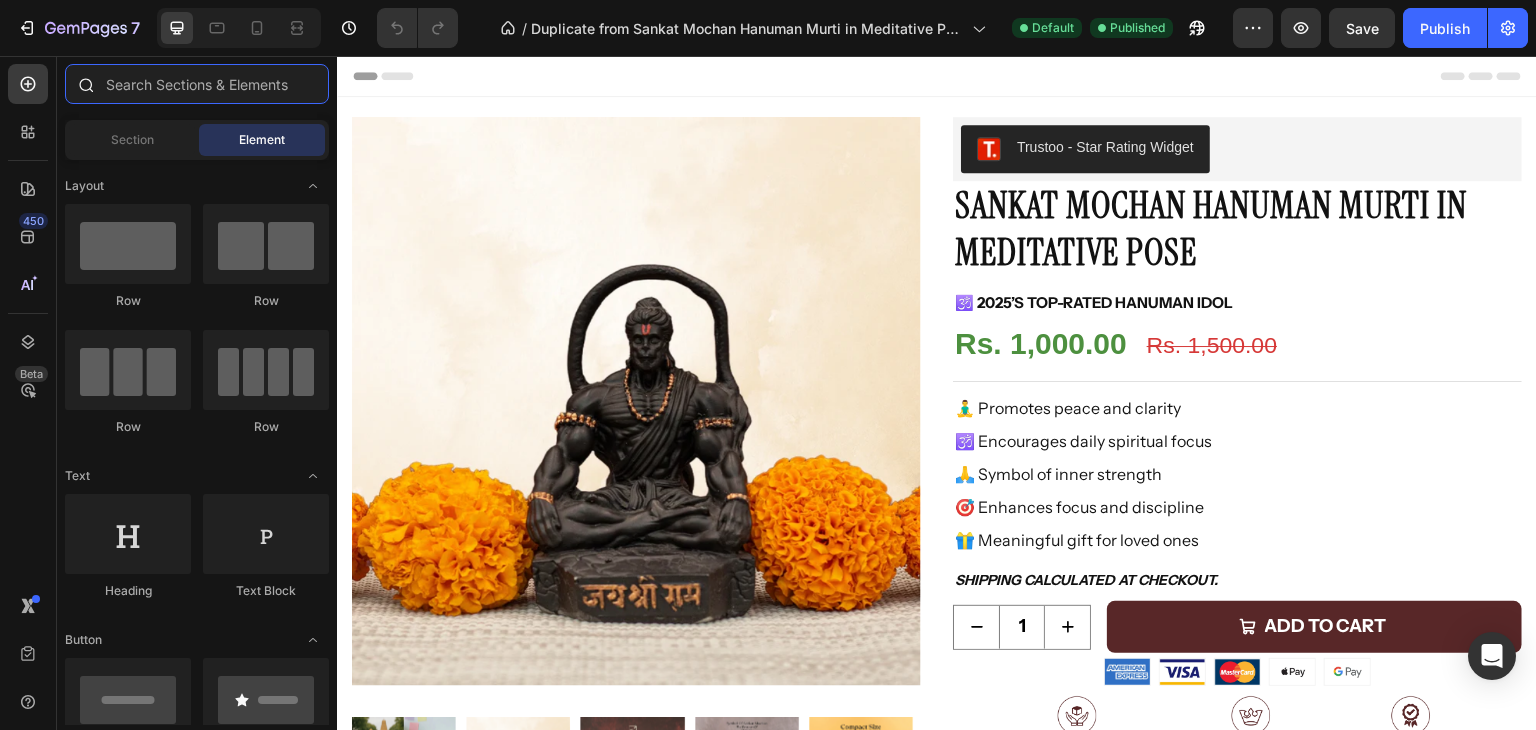 click at bounding box center [197, 84] 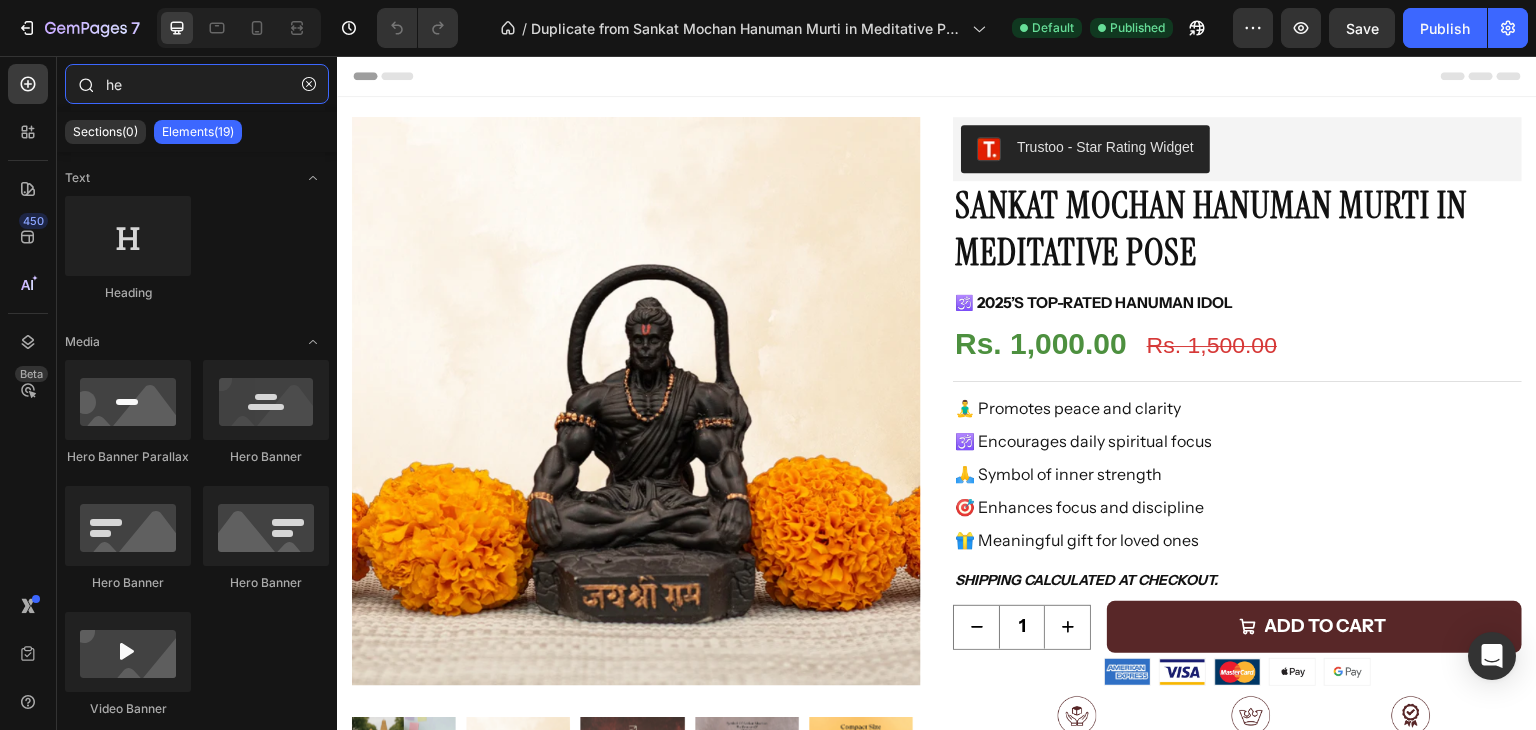 type on "h" 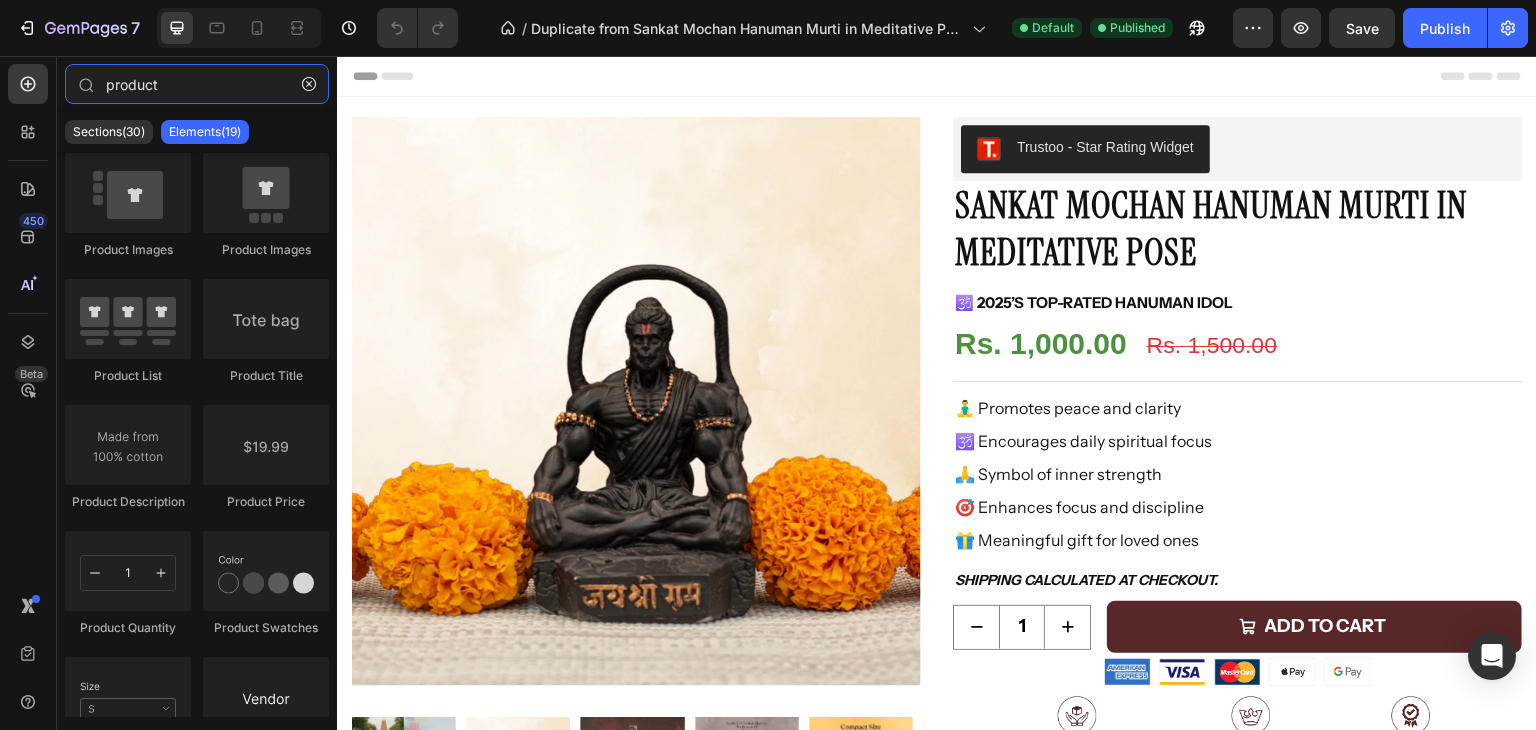 scroll, scrollTop: 0, scrollLeft: 0, axis: both 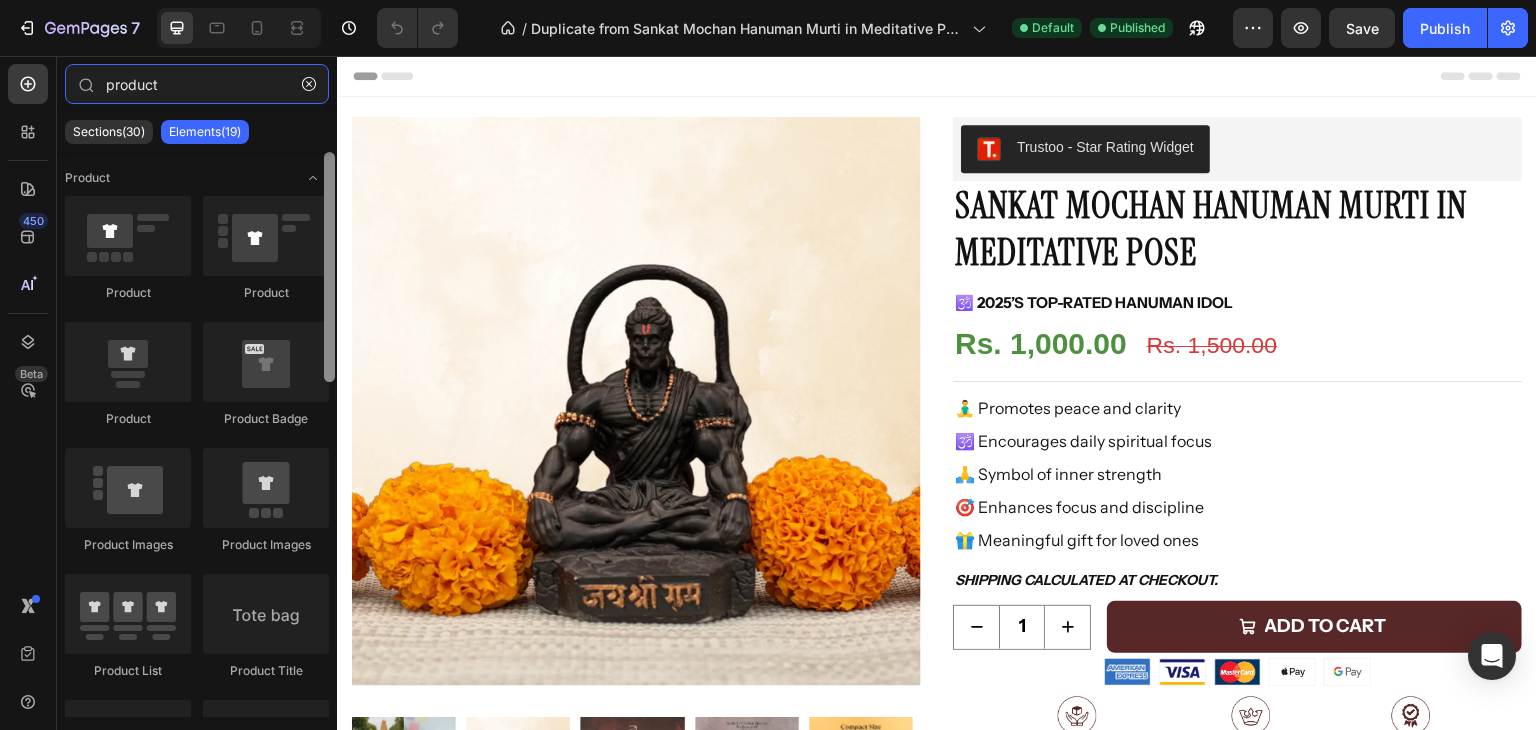 drag, startPoint x: 328, startPoint y: 187, endPoint x: 320, endPoint y: 145, distance: 42.755116 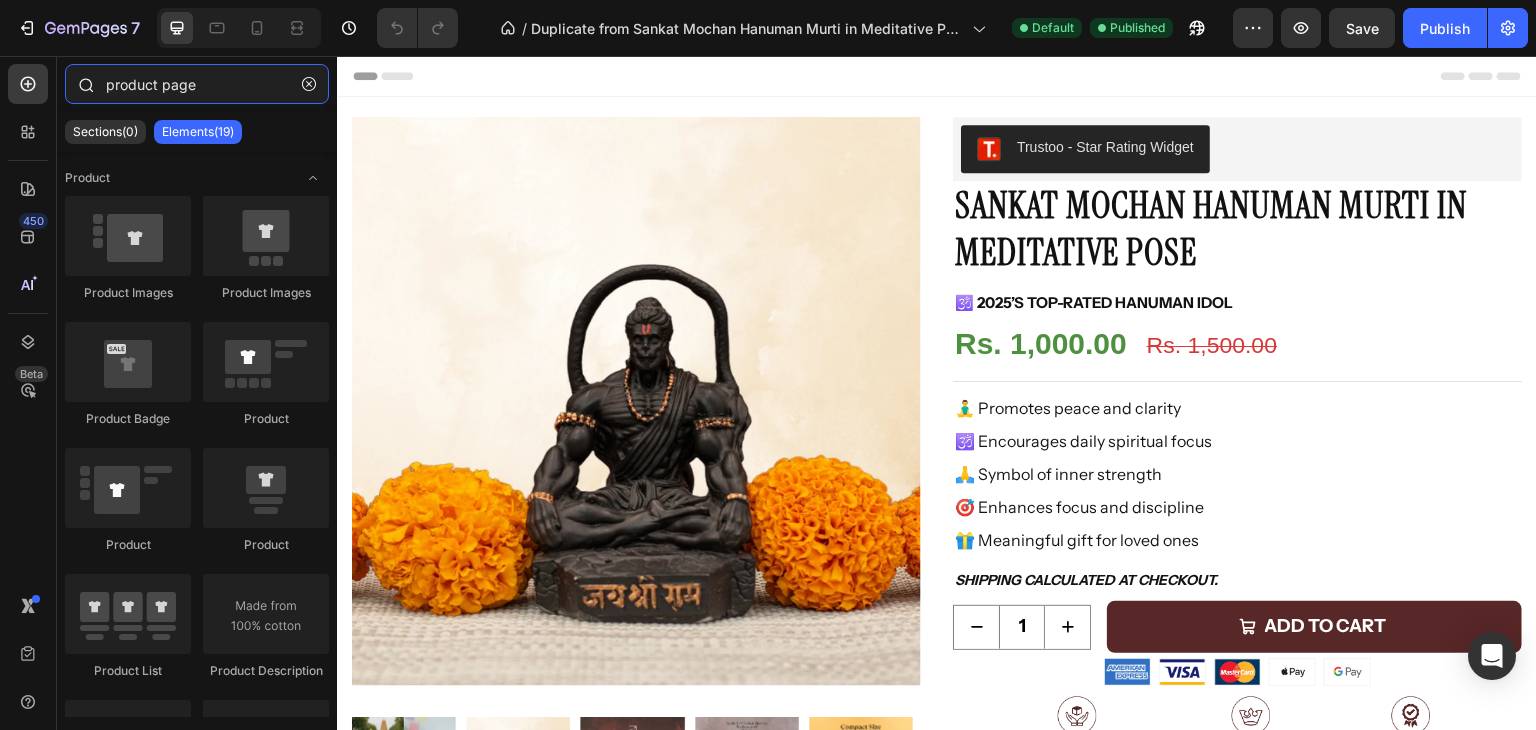 click on "product page" at bounding box center (197, 84) 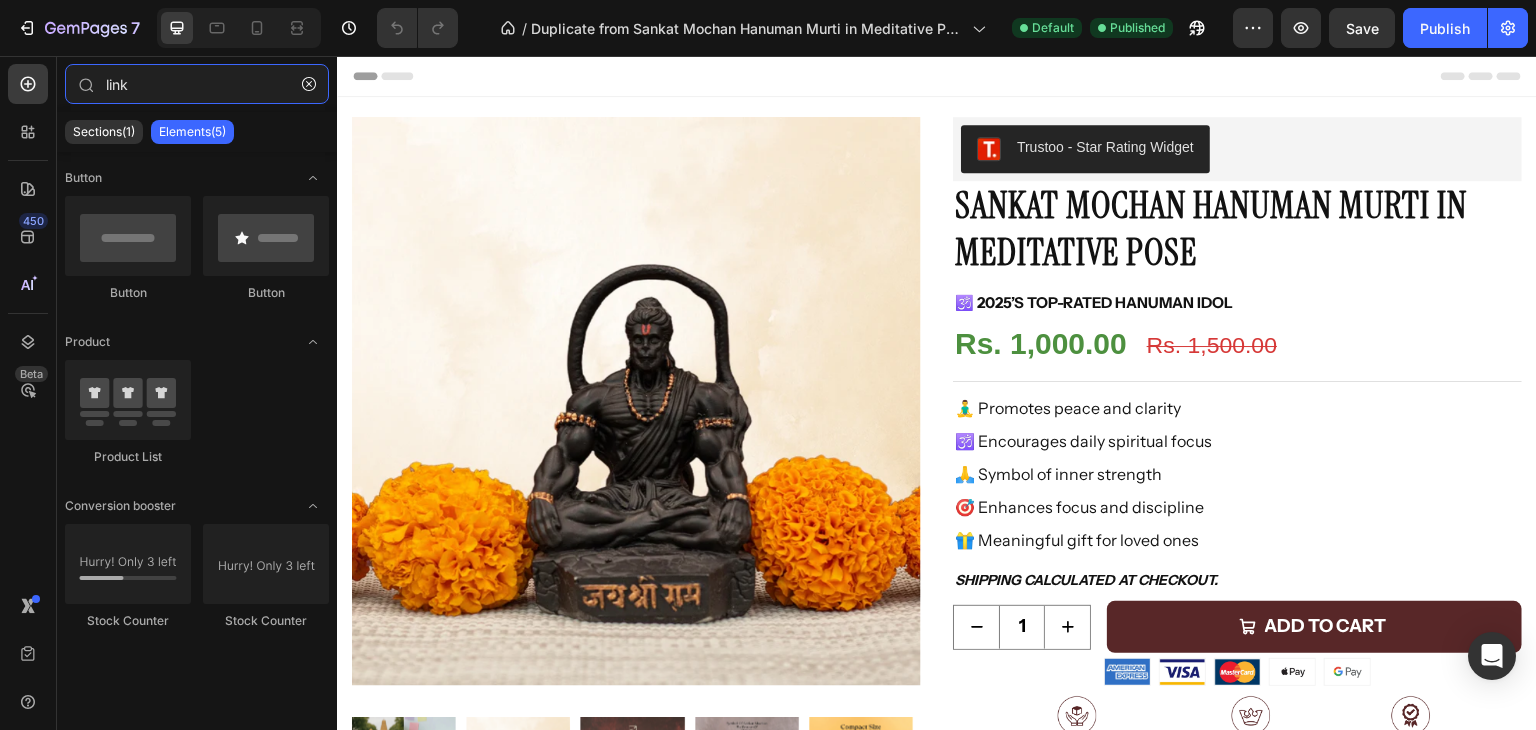 type on "link" 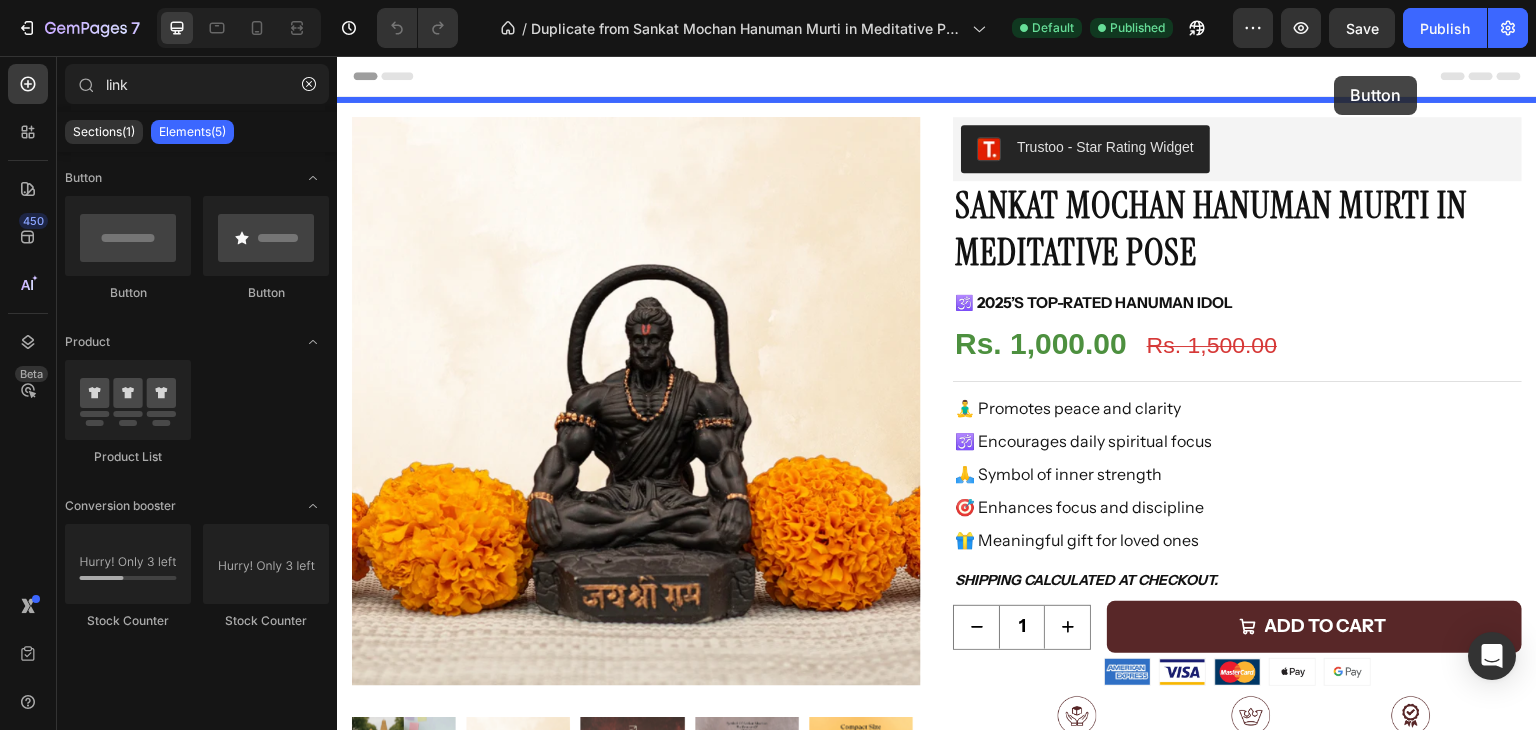 drag, startPoint x: 925, startPoint y: 179, endPoint x: 1334, endPoint y: 77, distance: 421.52698 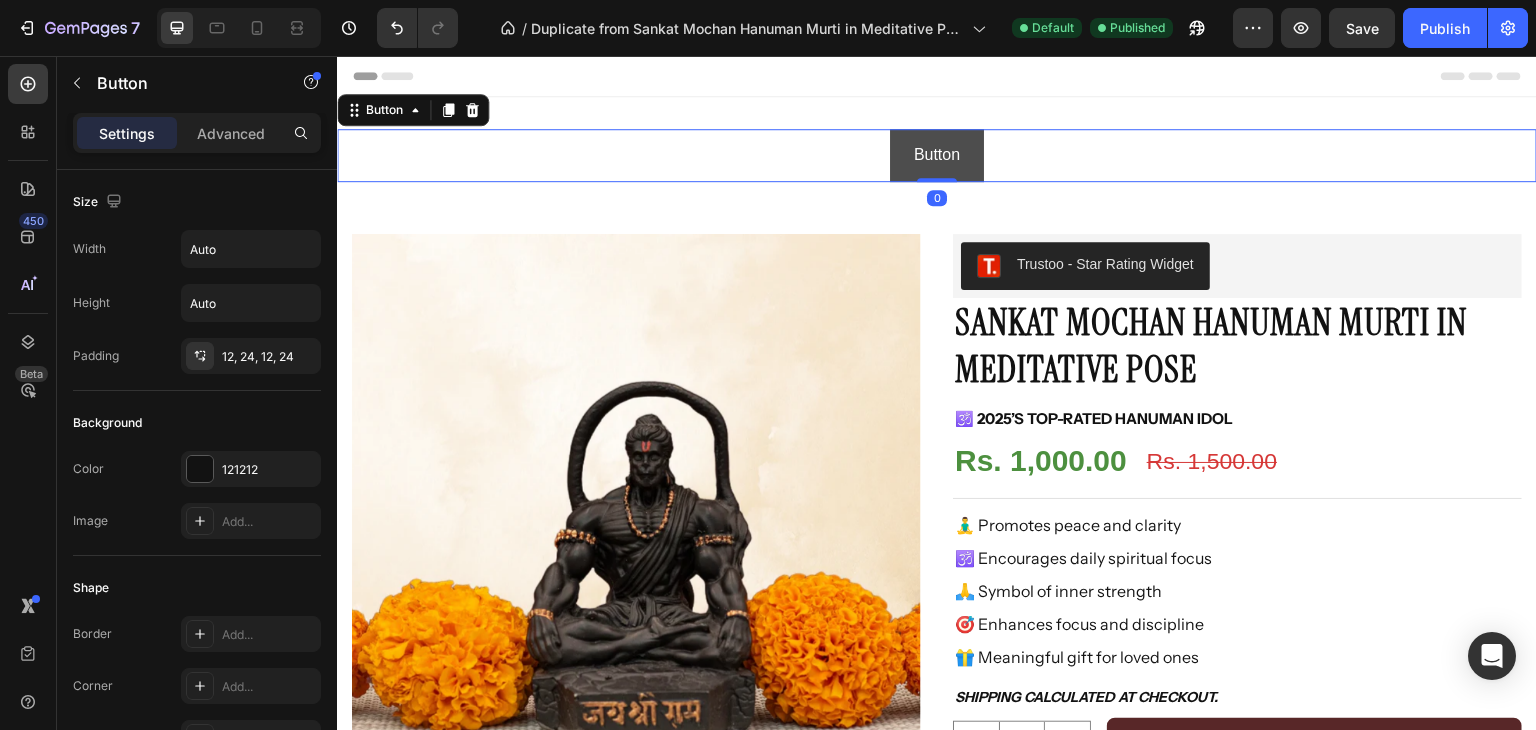 click on "Button" at bounding box center [937, 155] 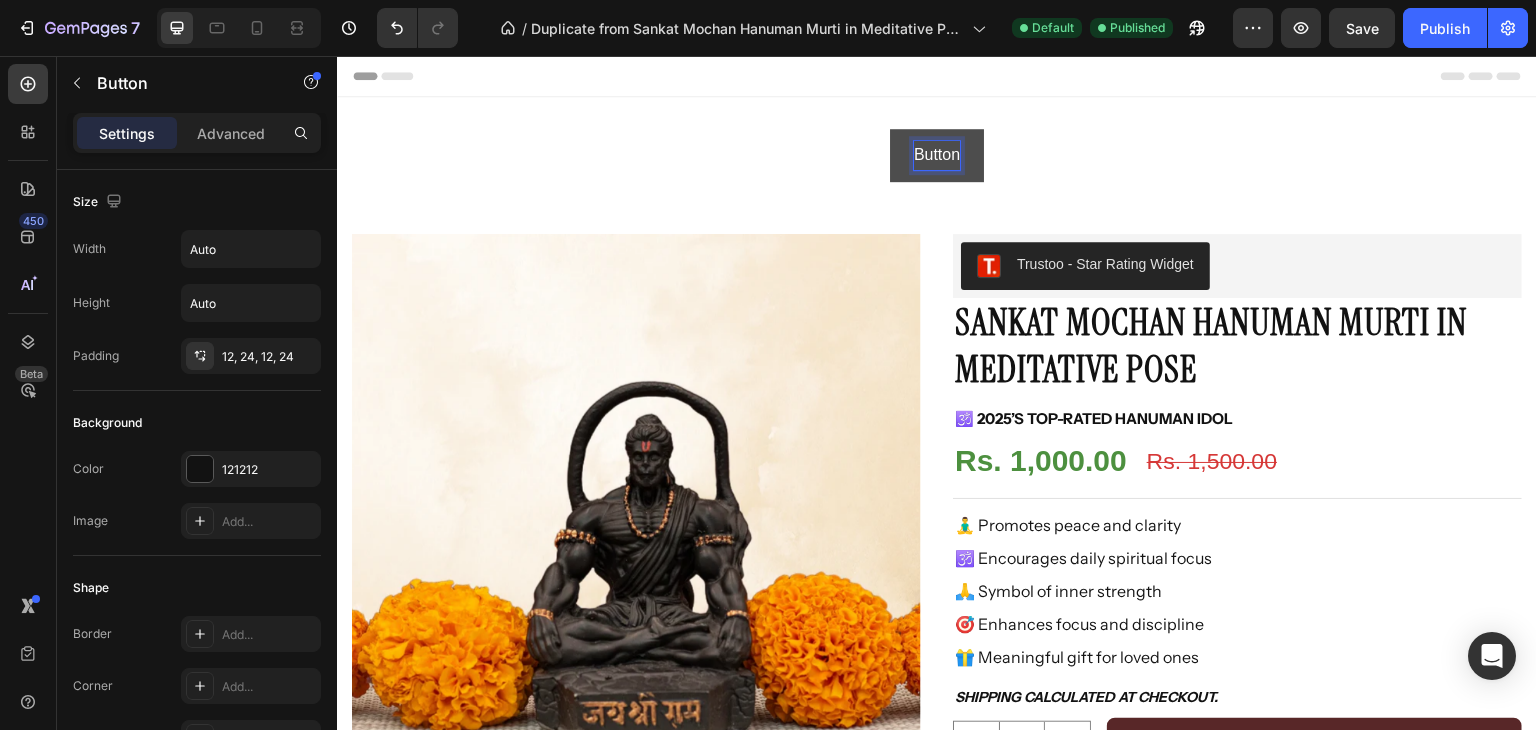 click on "Button" at bounding box center [937, 155] 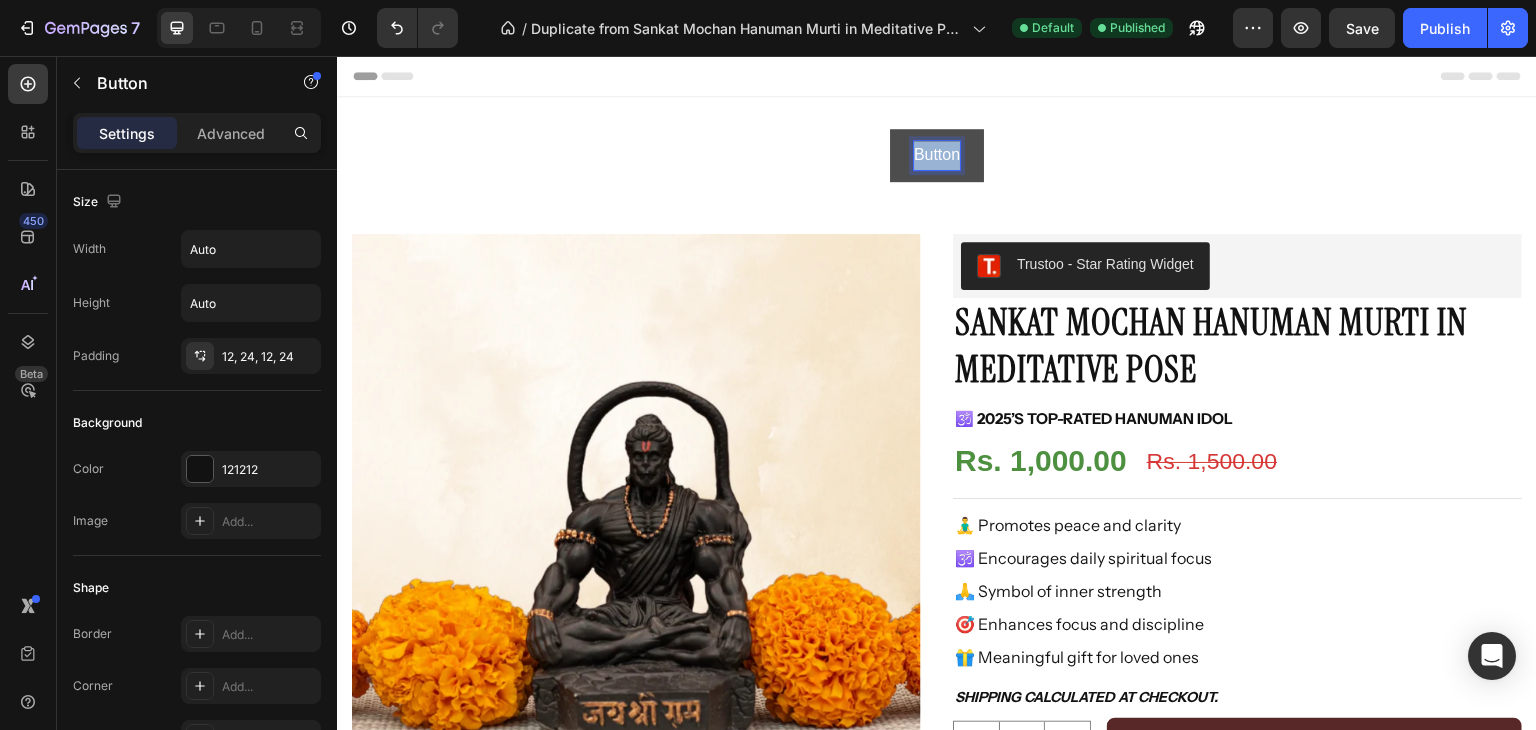 click on "Button" at bounding box center [937, 155] 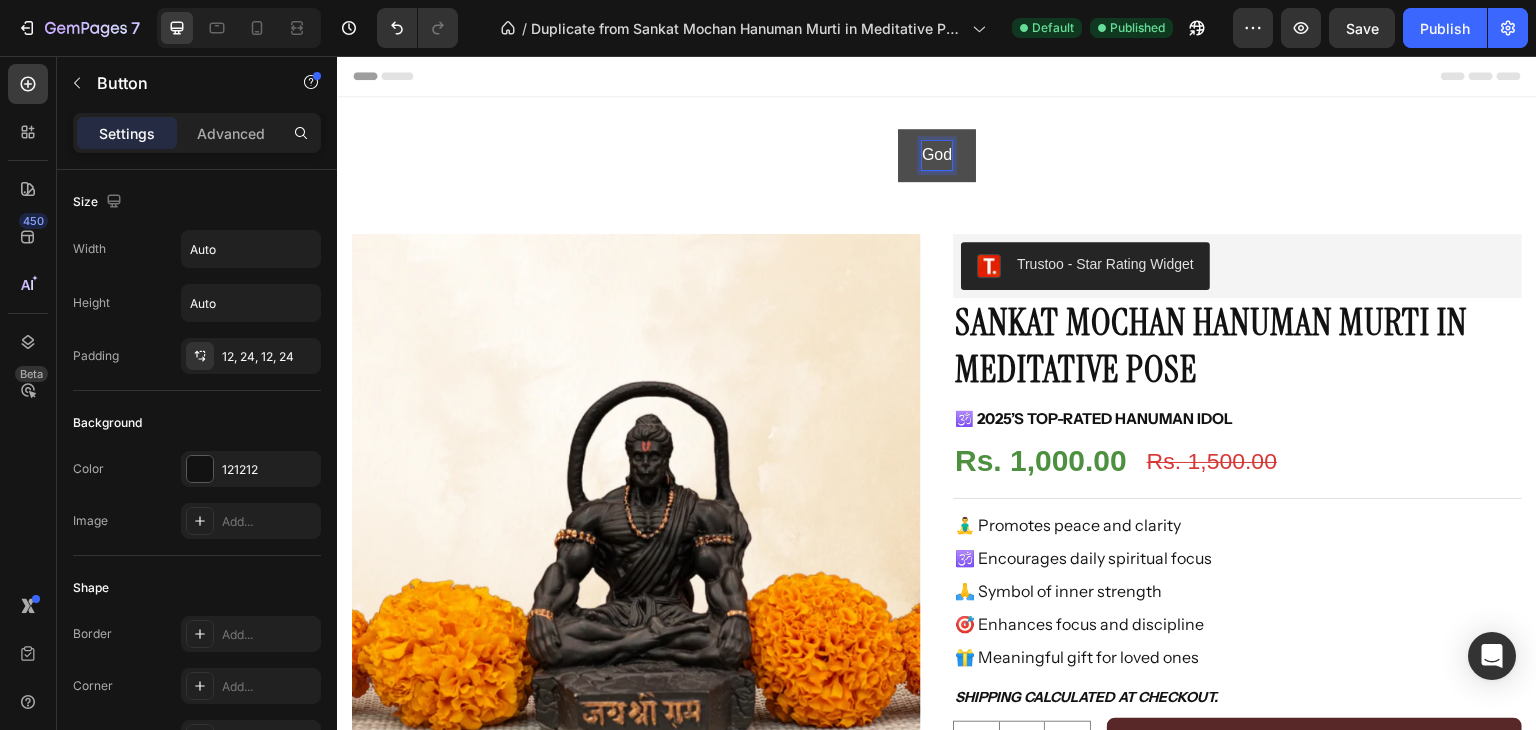 click on "God" at bounding box center (937, 155) 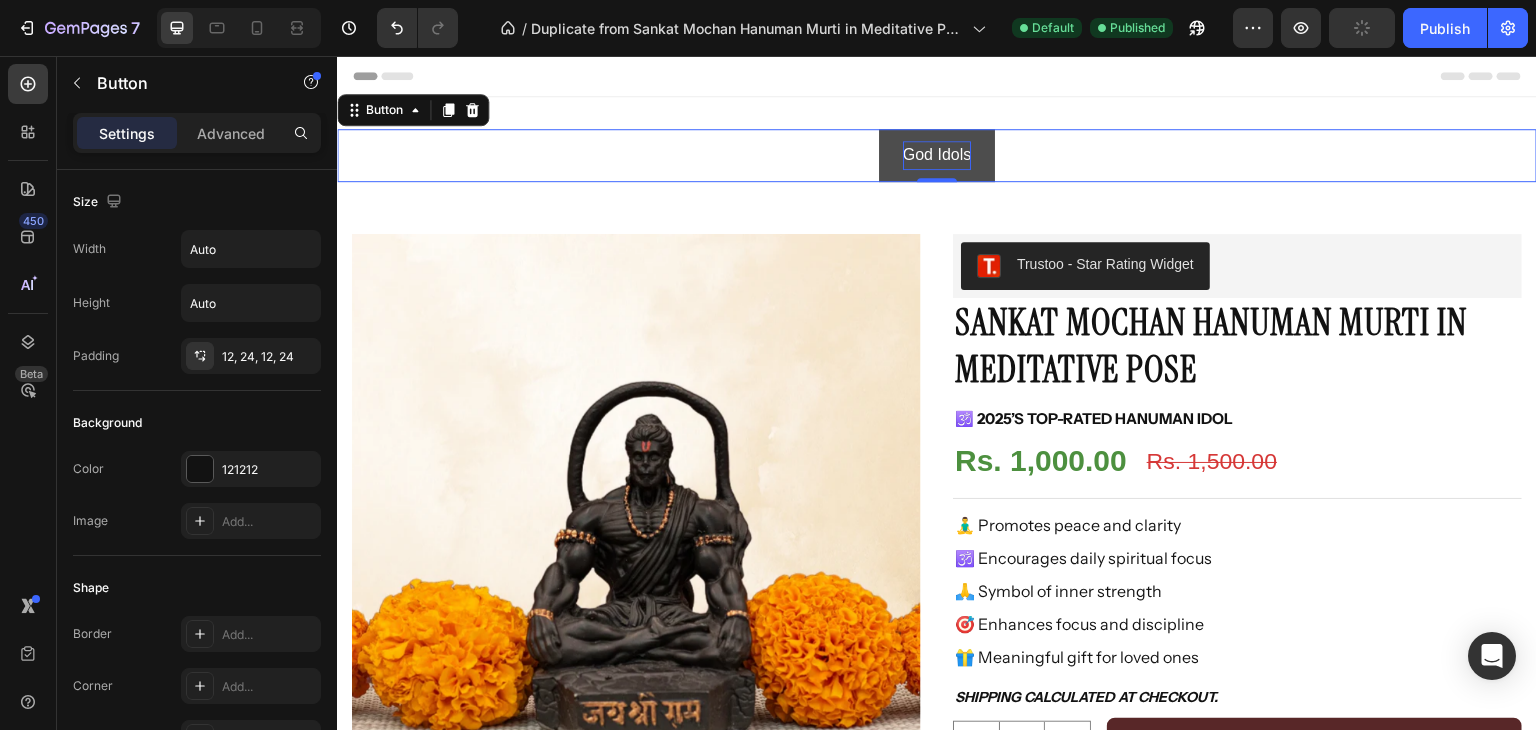 click on "God Idols Button   0" at bounding box center (937, 155) 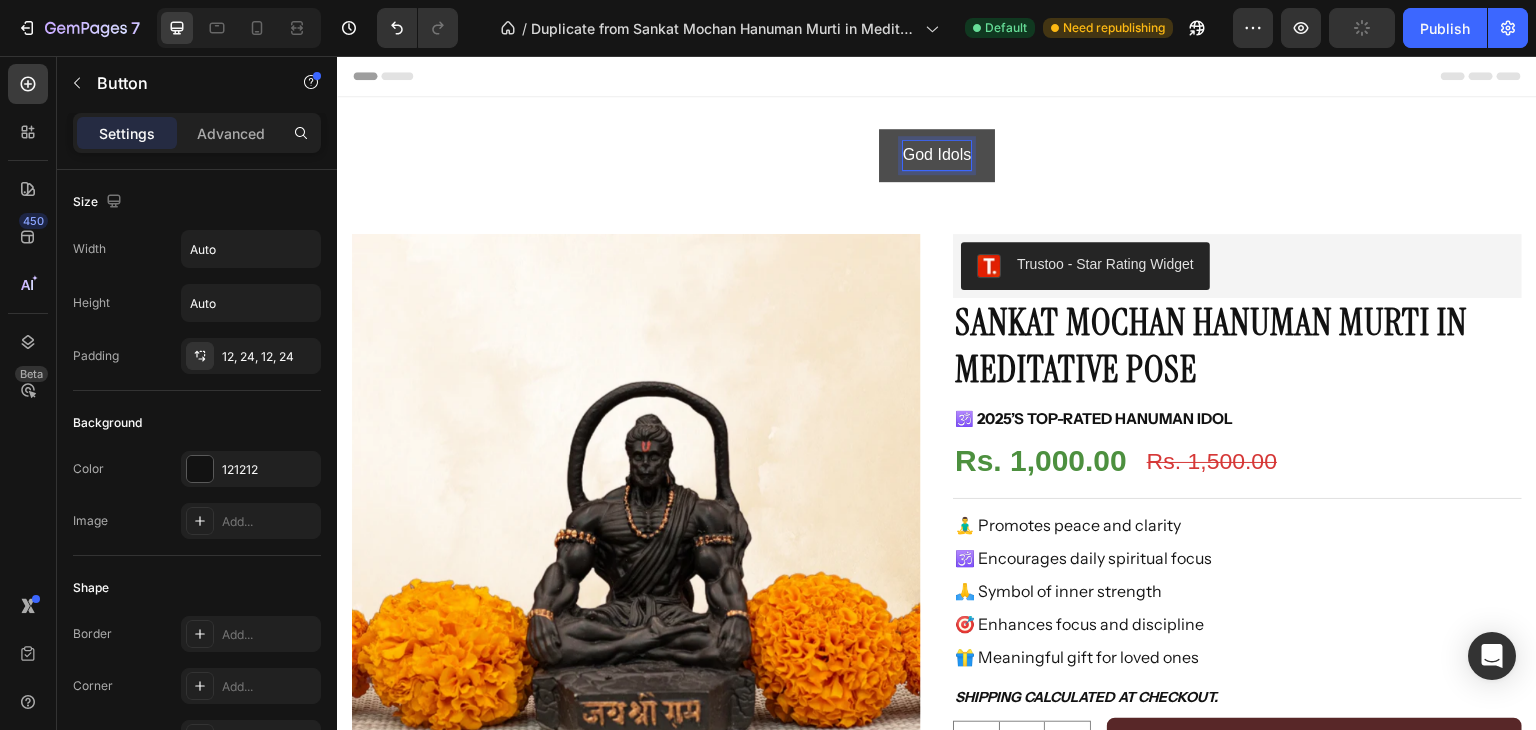 click on "God Idols" at bounding box center [937, 155] 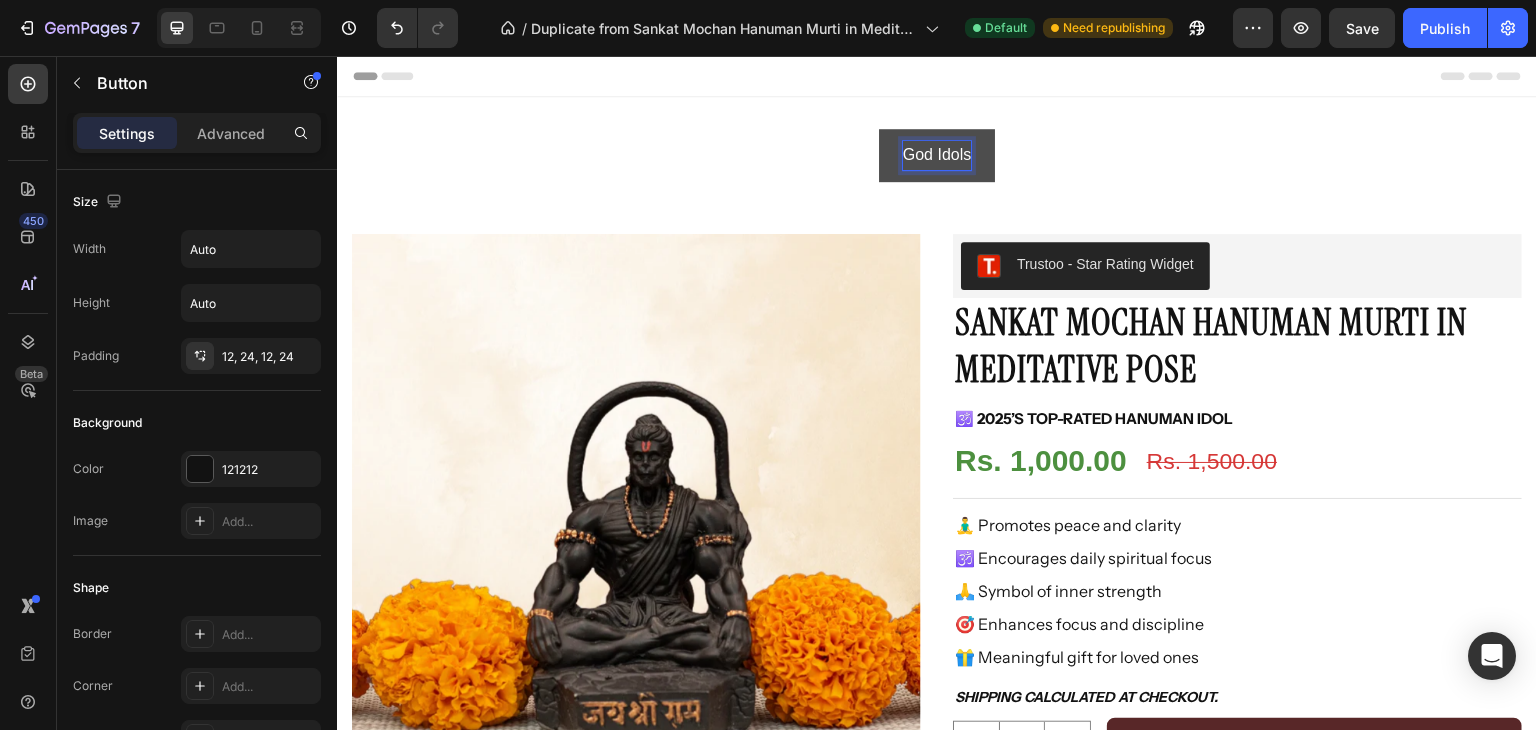 drag, startPoint x: 934, startPoint y: 161, endPoint x: 966, endPoint y: 151, distance: 33.526108 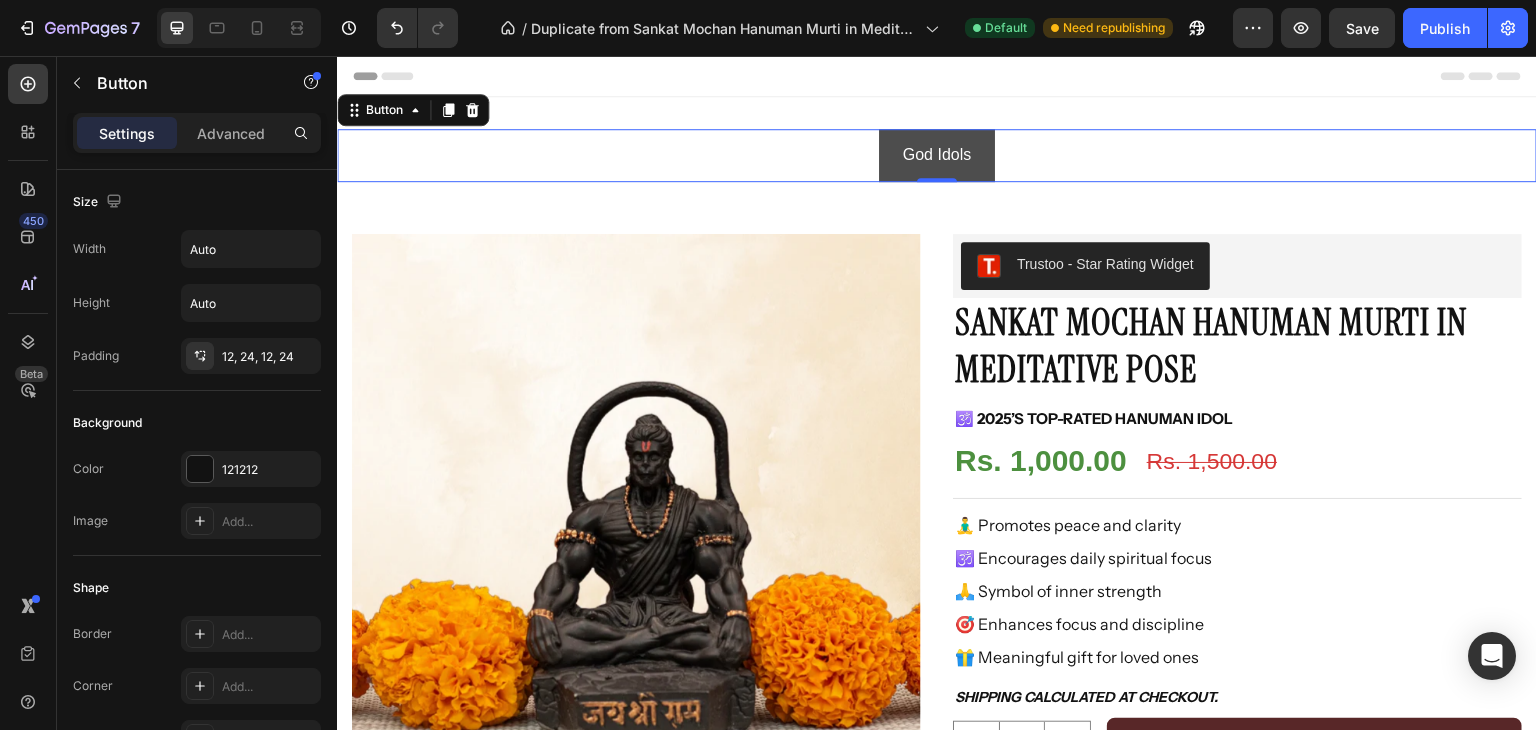 click on "God Idols" at bounding box center [937, 155] 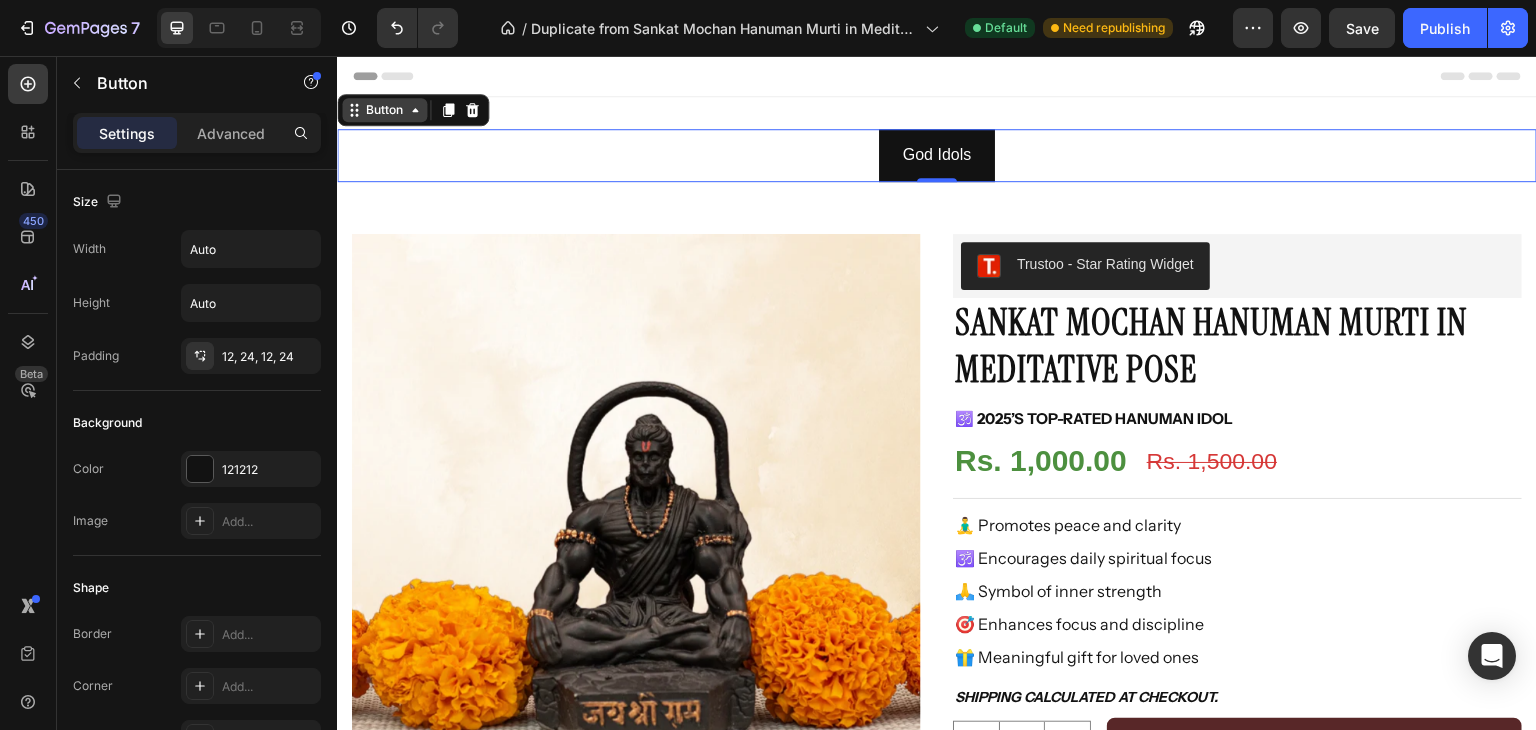 click 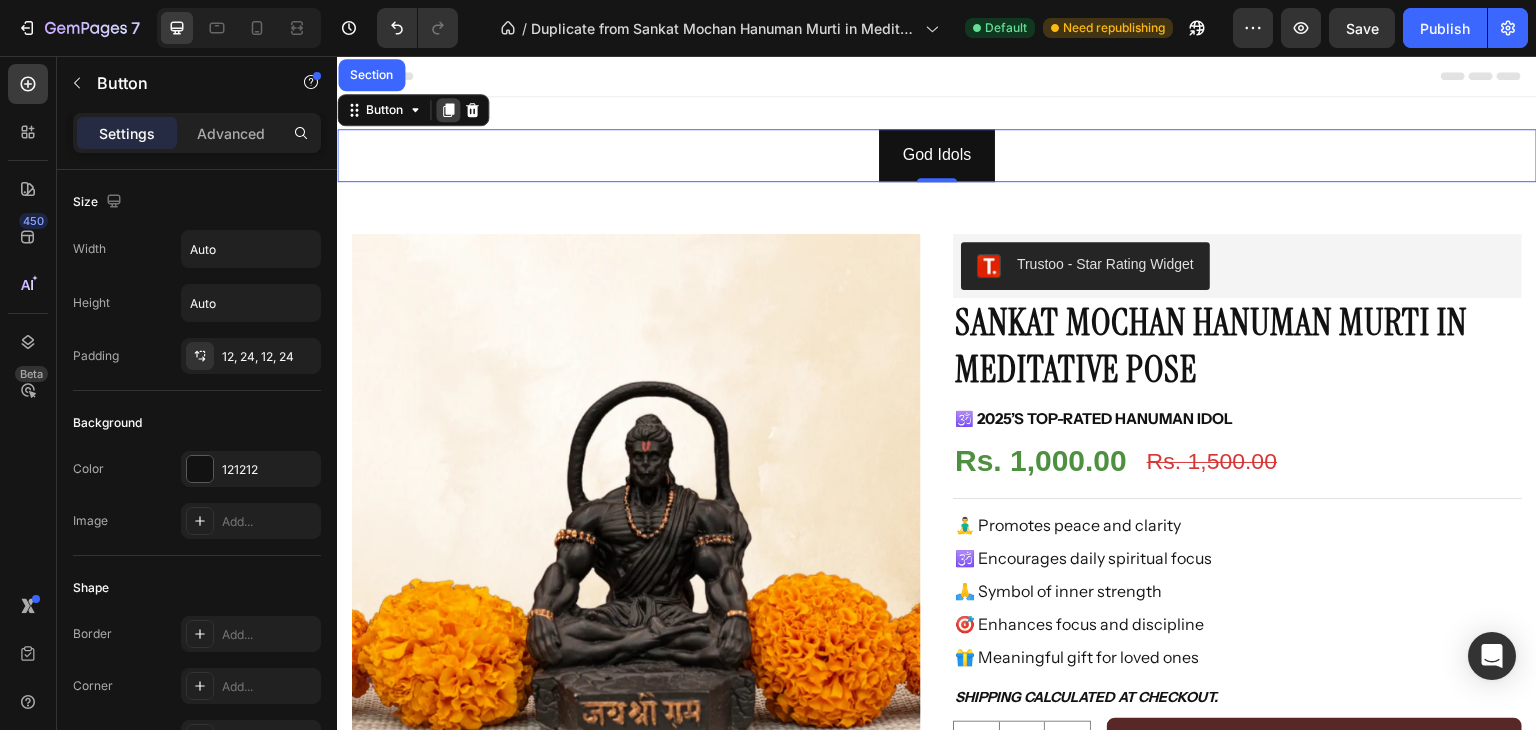 click 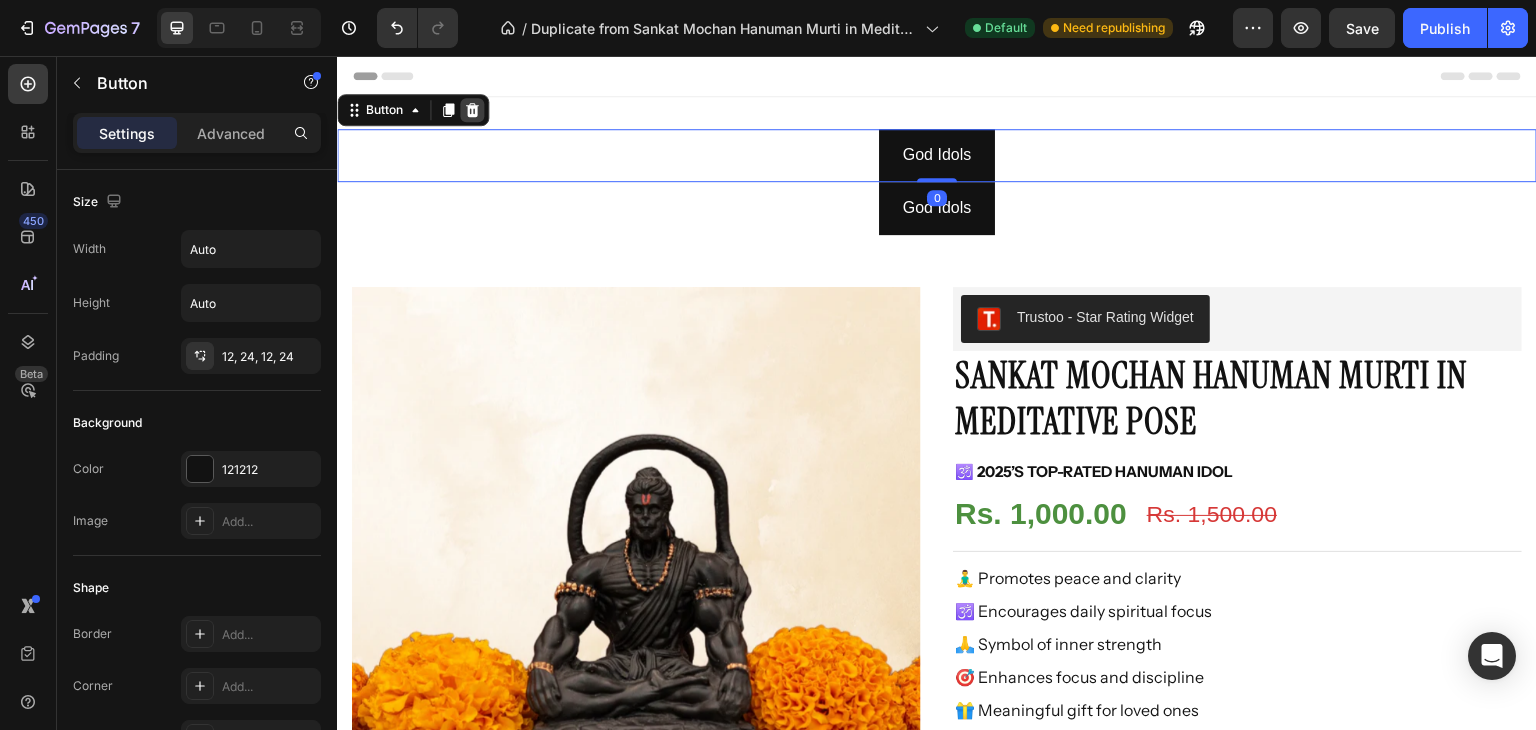 click 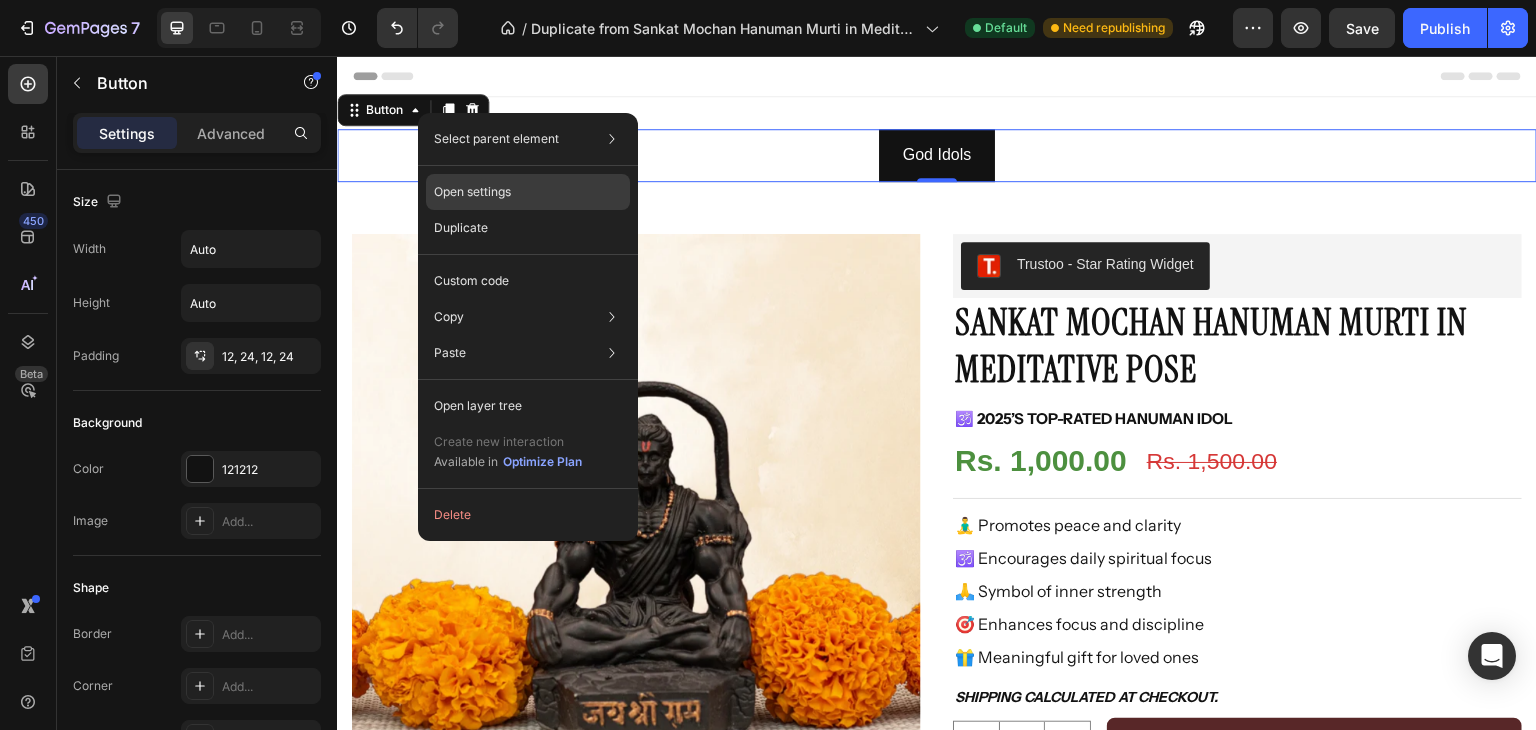 click on "Open settings" at bounding box center [472, 192] 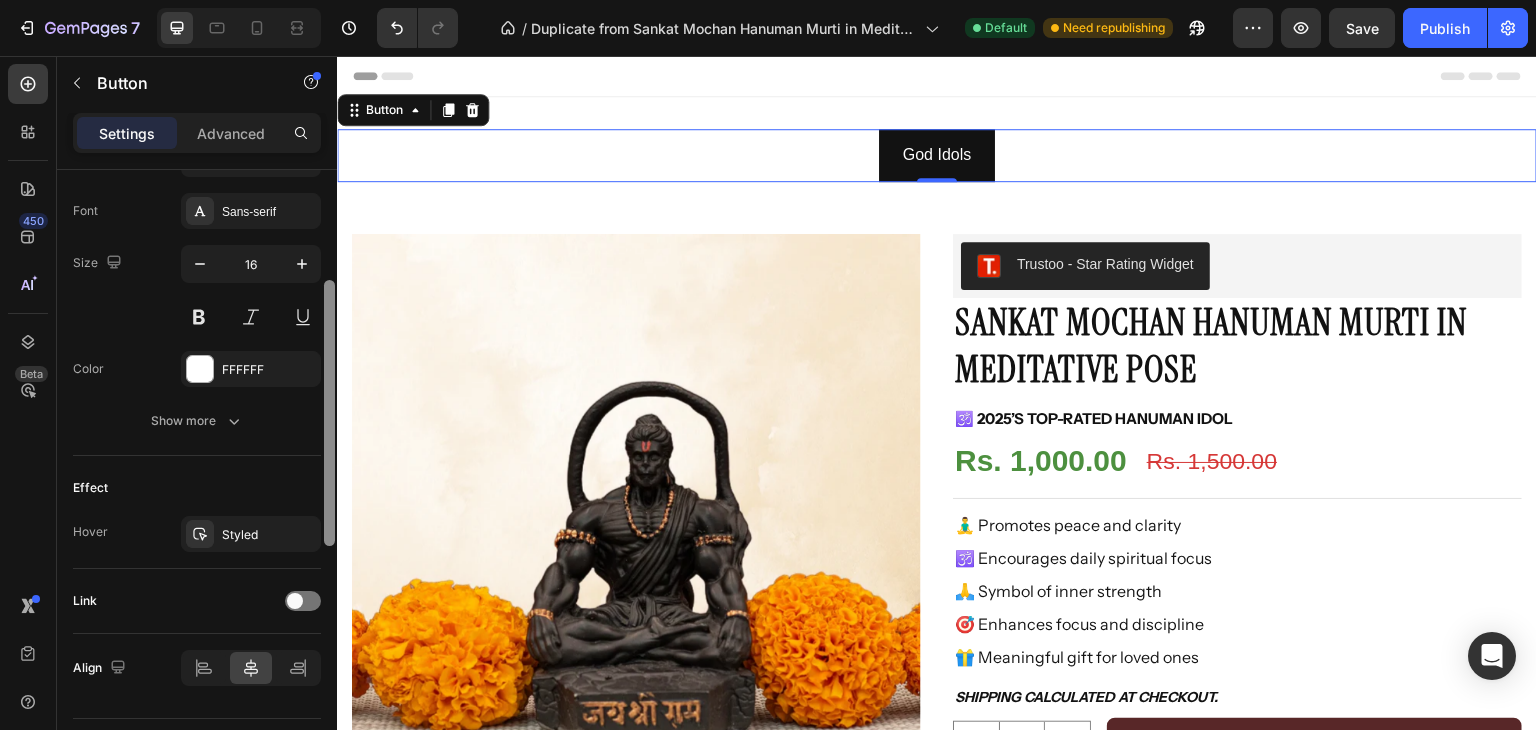 scroll, scrollTop: 814, scrollLeft: 0, axis: vertical 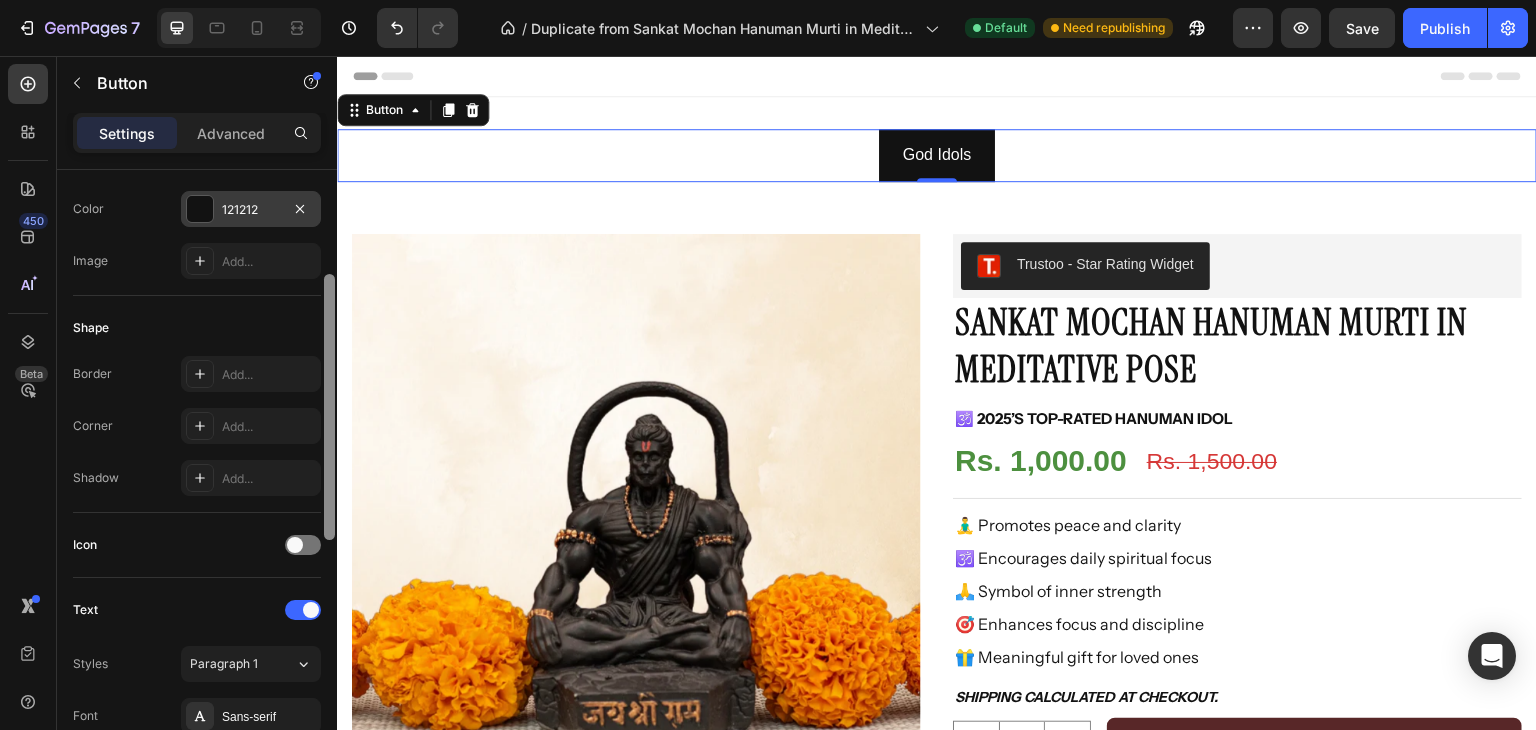 drag, startPoint x: 328, startPoint y: 185, endPoint x: 320, endPoint y: 273, distance: 88.362885 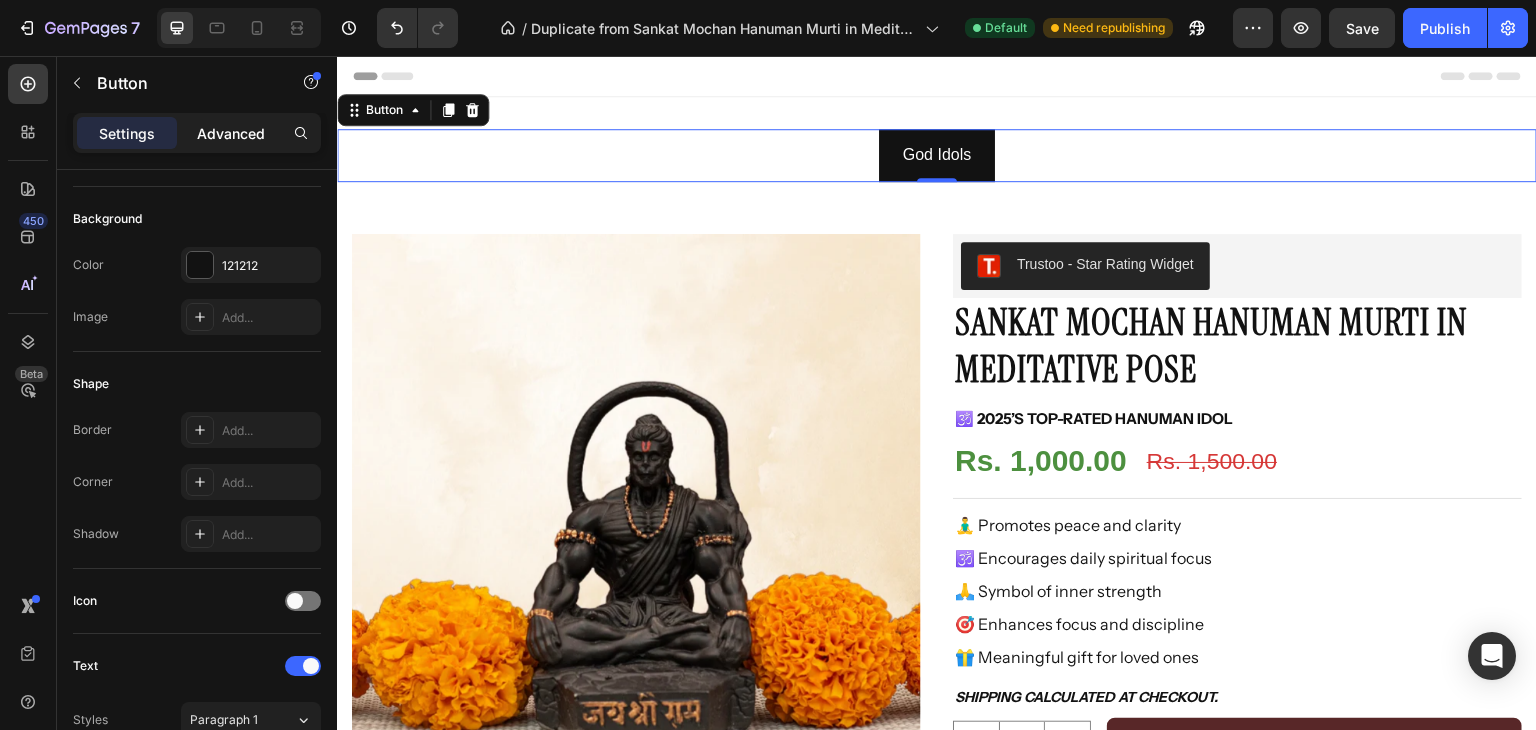 click on "Advanced" at bounding box center (231, 133) 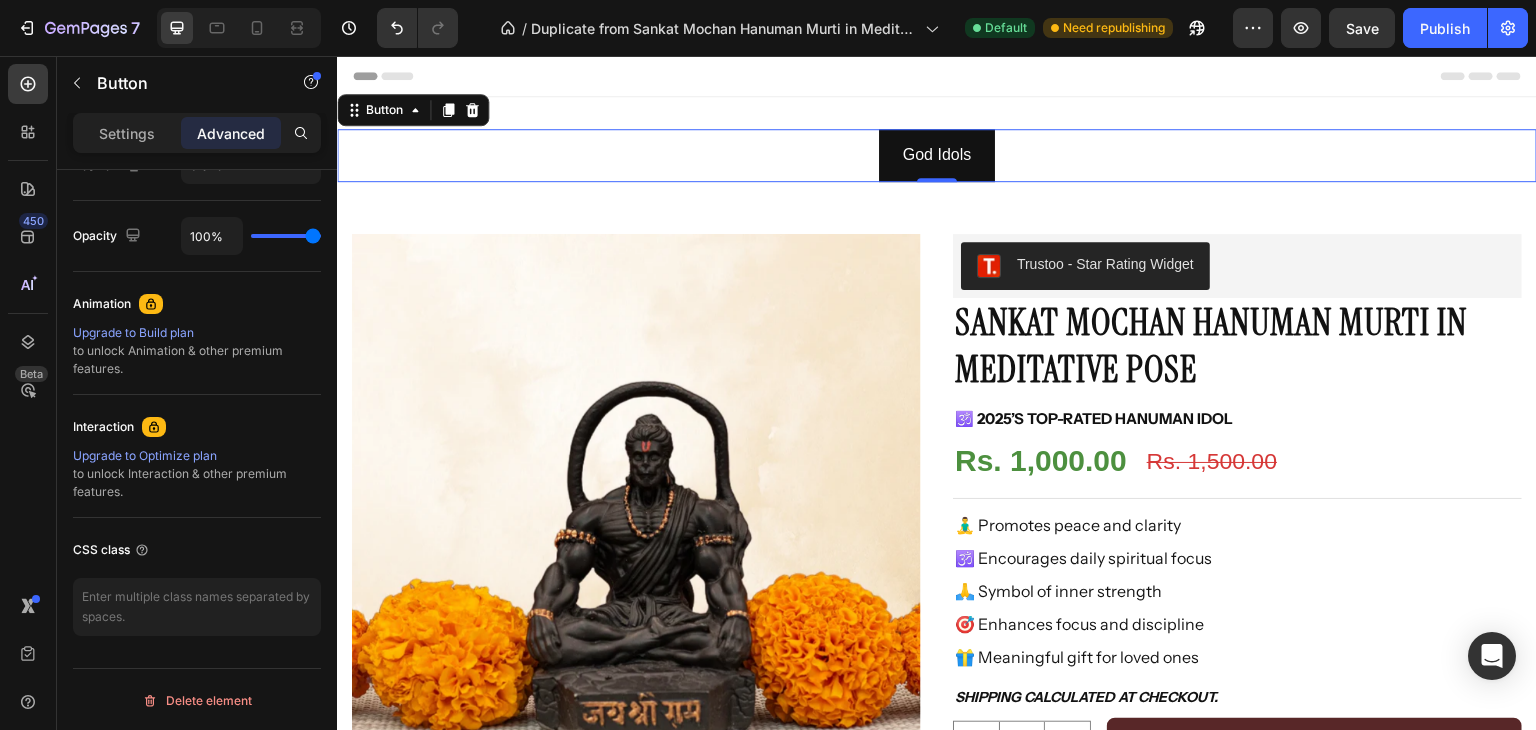 scroll, scrollTop: 107, scrollLeft: 0, axis: vertical 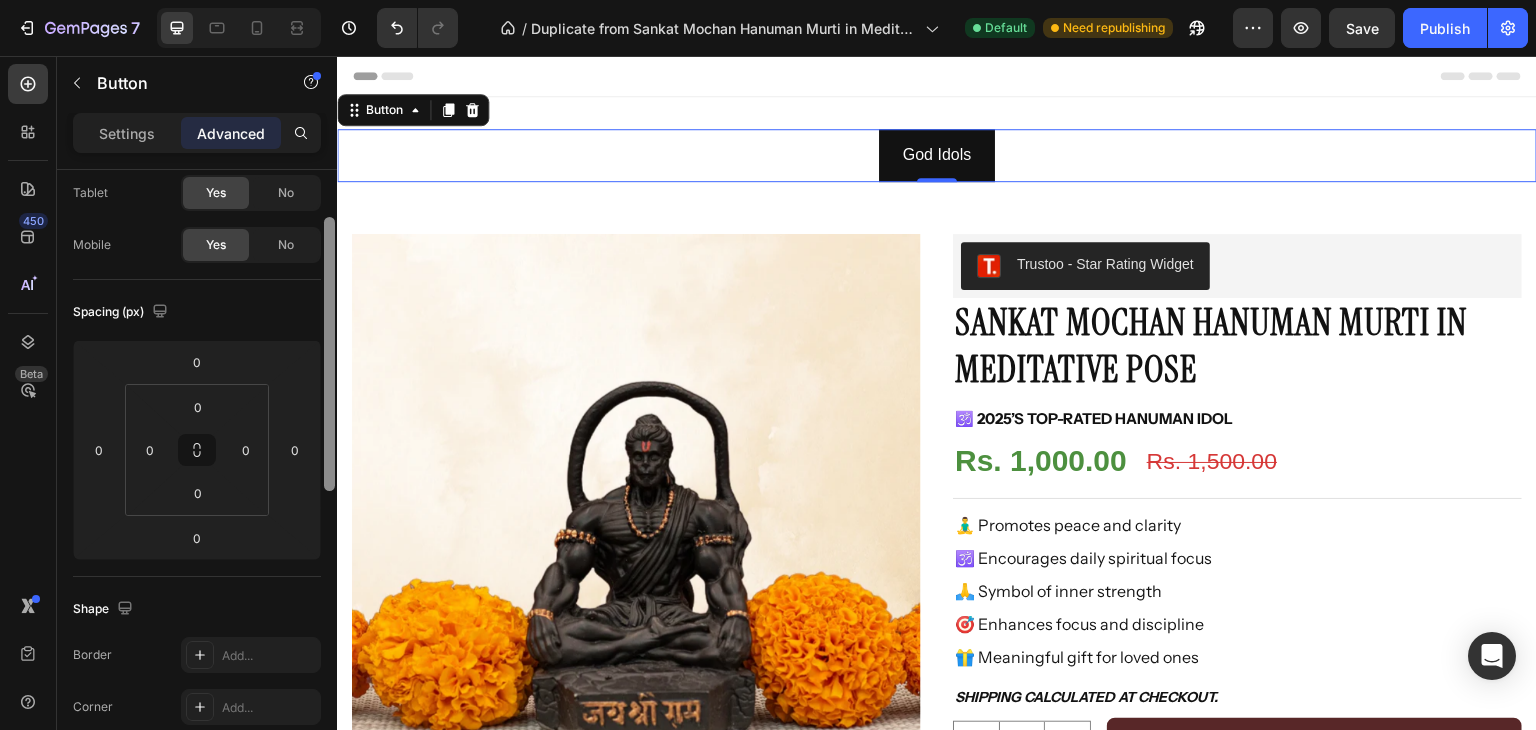 drag, startPoint x: 332, startPoint y: 297, endPoint x: 312, endPoint y: 254, distance: 47.423622 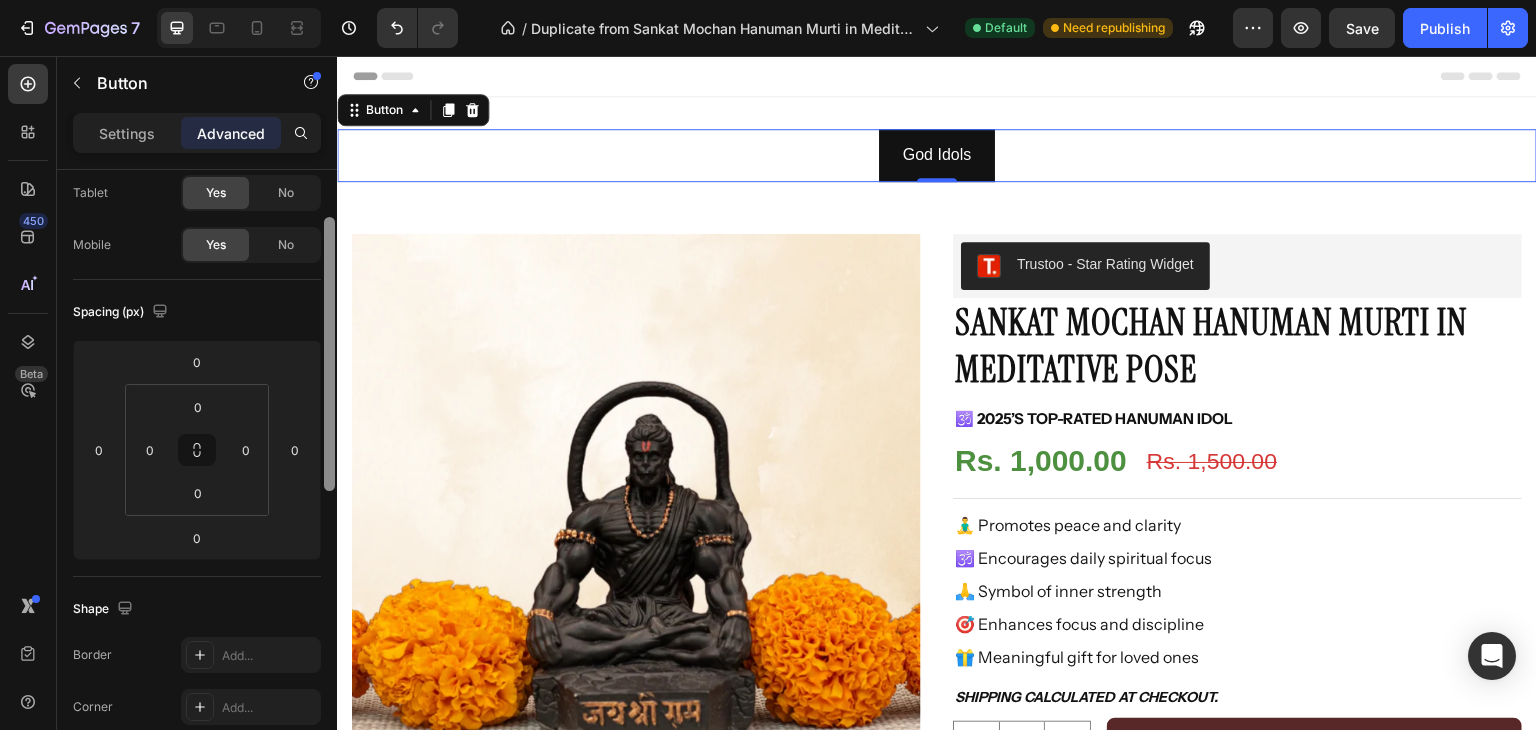 click on "Display on Desktop Yes No Tablet Yes No Mobile Yes No Spacing (px) 0 0 0 0 0 0 0 0 Shape Border Add... Corner Add... Shadow Add... Position Static Opacity 100% Animation Upgrade to Build plan  to unlock Animation & other premium features. Interaction Upgrade to Optimize plan  to unlock Interaction & other premium features. CSS class Delete element" at bounding box center [197, 478] 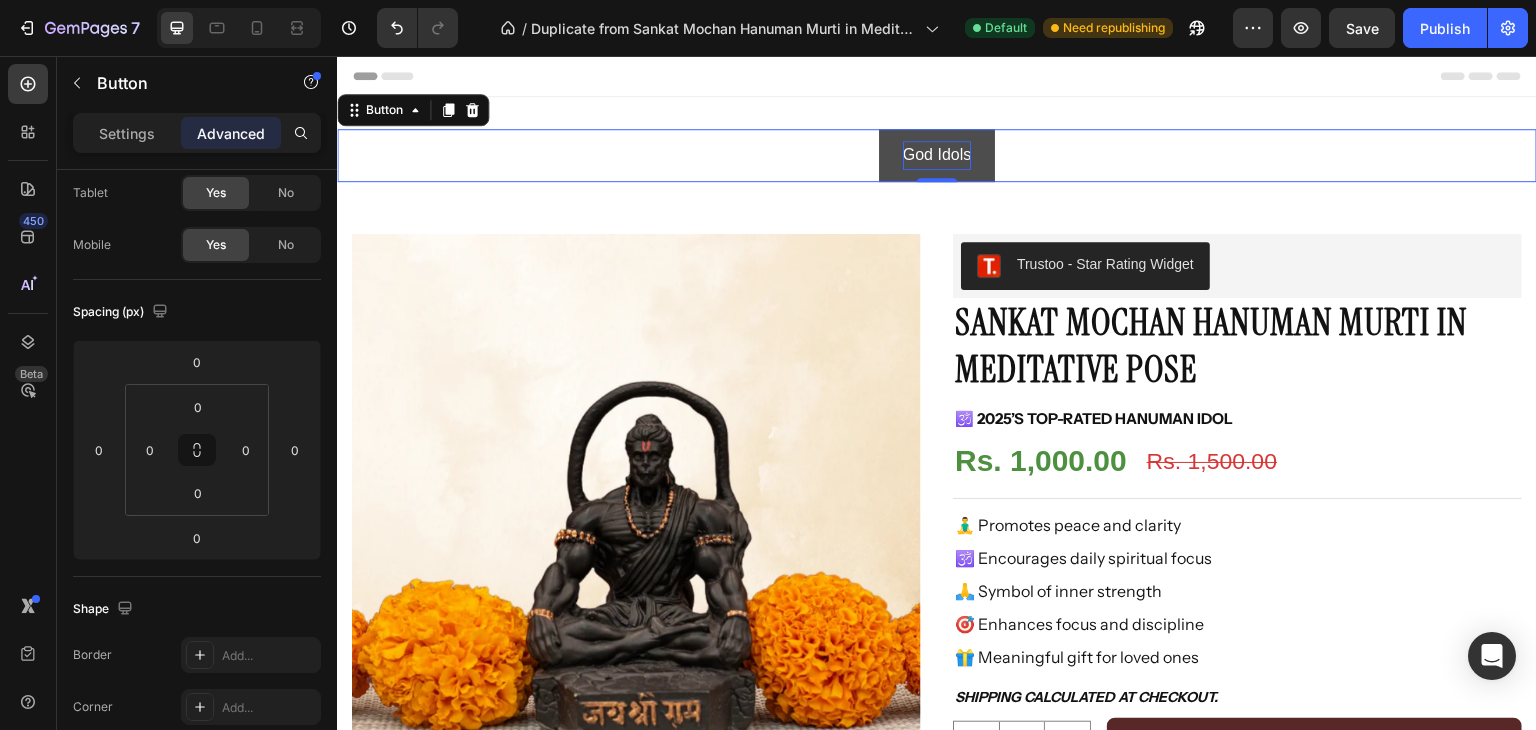click on "God Idols" at bounding box center (937, 155) 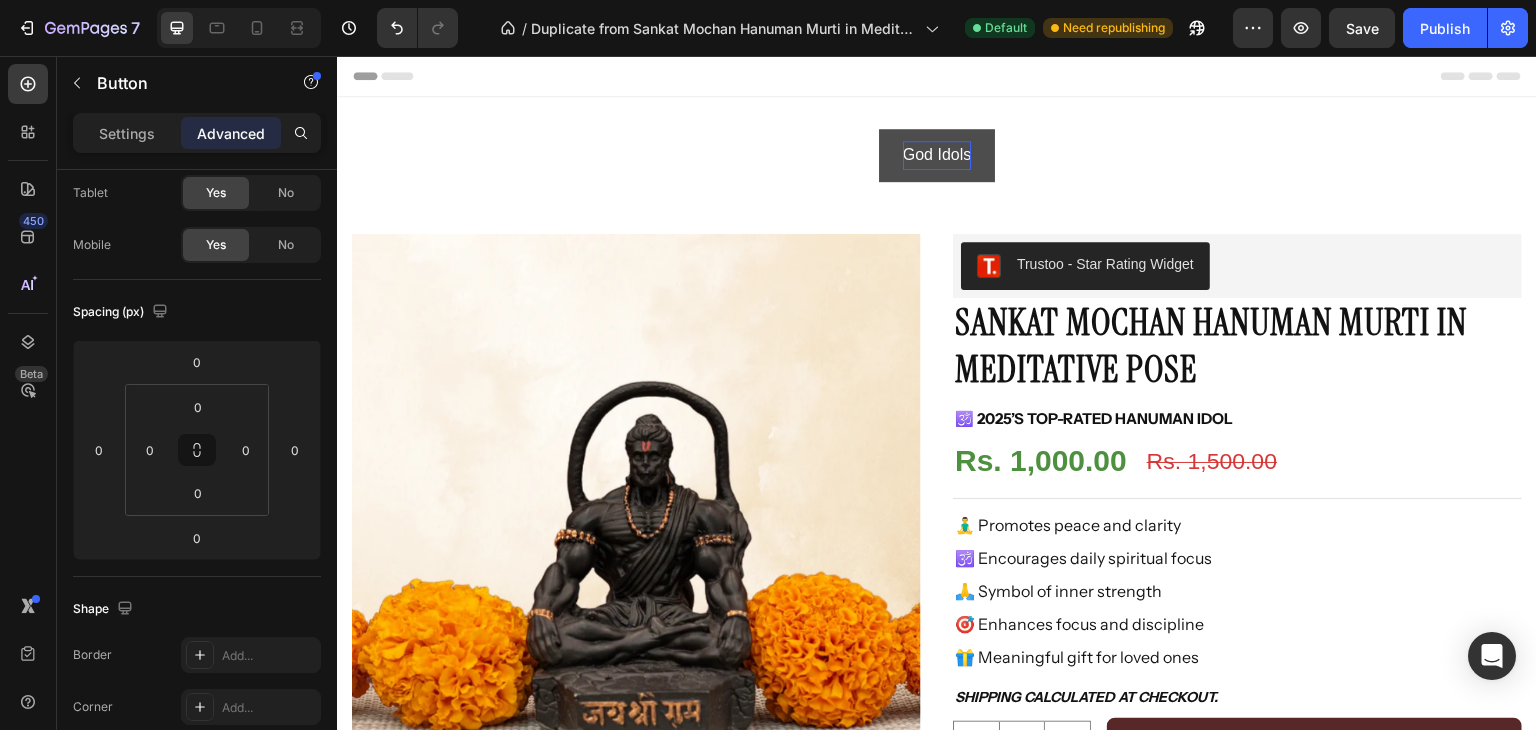 click on "God Idols" at bounding box center (937, 155) 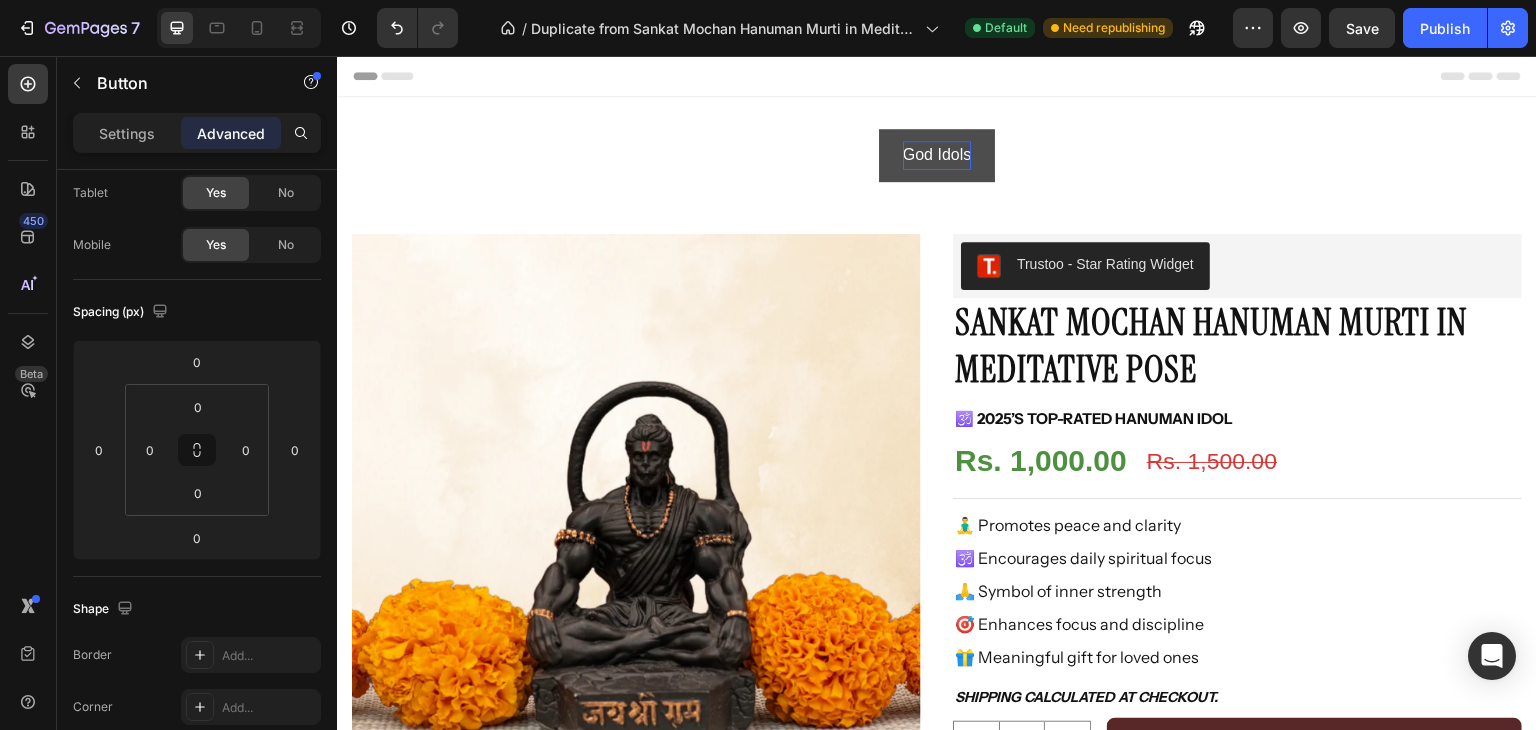 click on "God Idols" at bounding box center [937, 155] 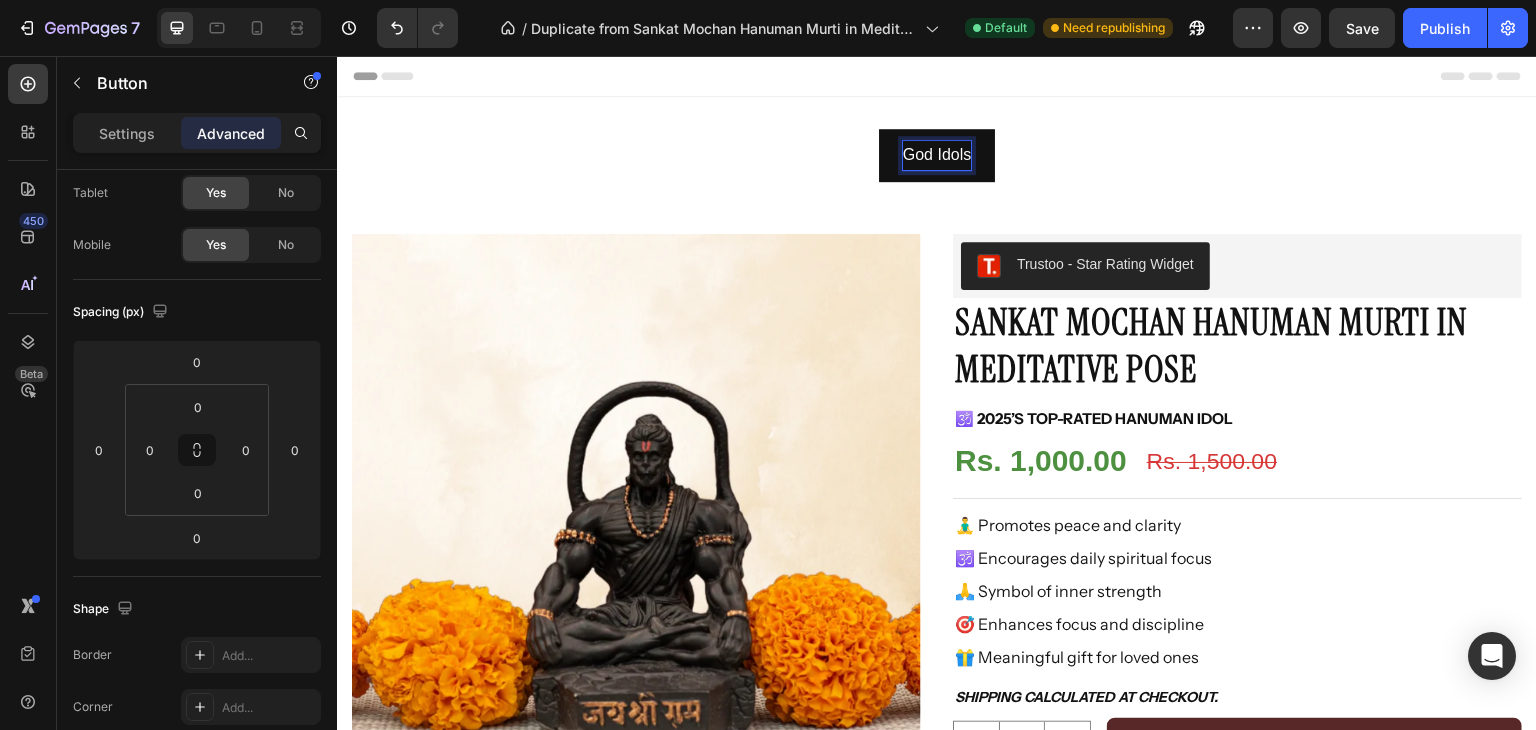 click on "God Idols" at bounding box center (937, 155) 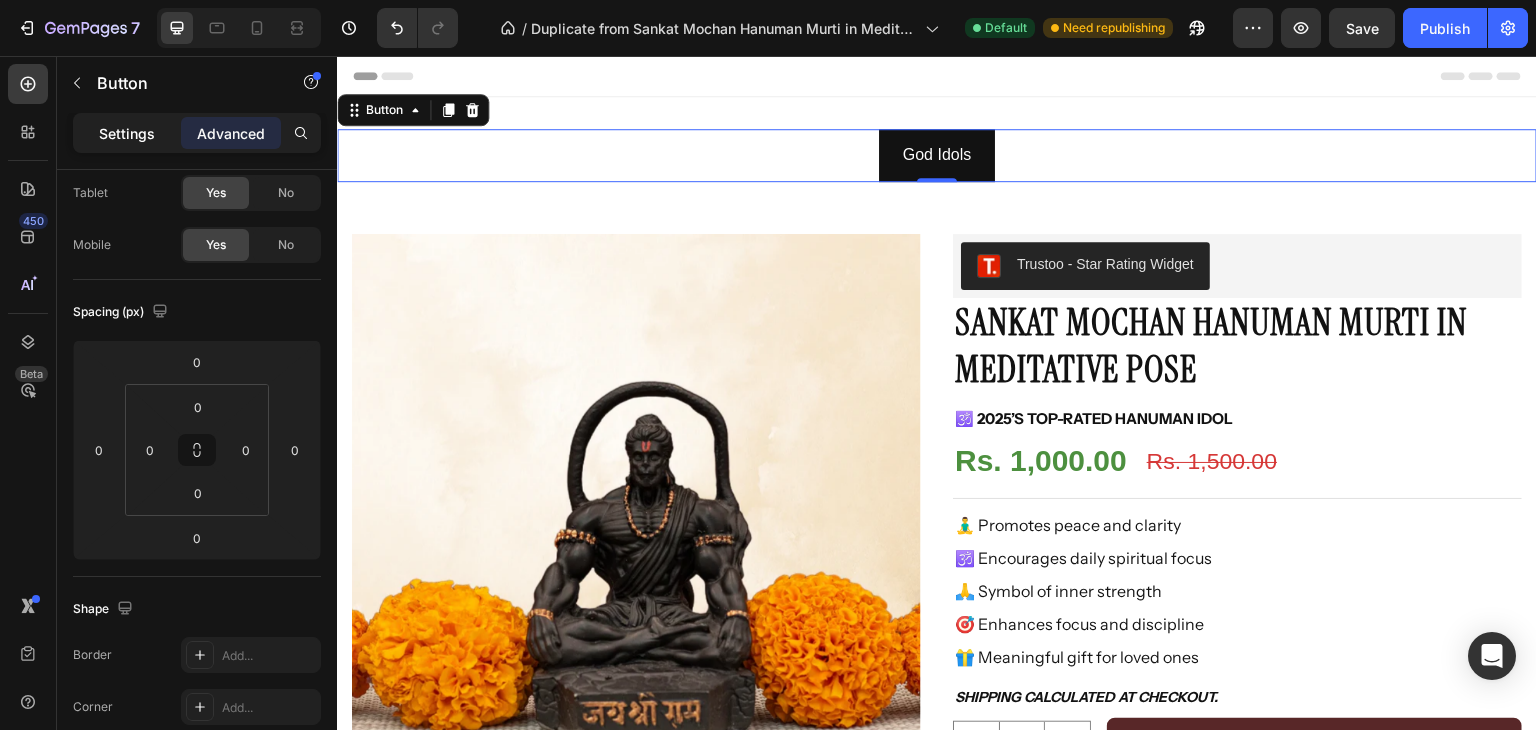 click on "Settings" at bounding box center (127, 133) 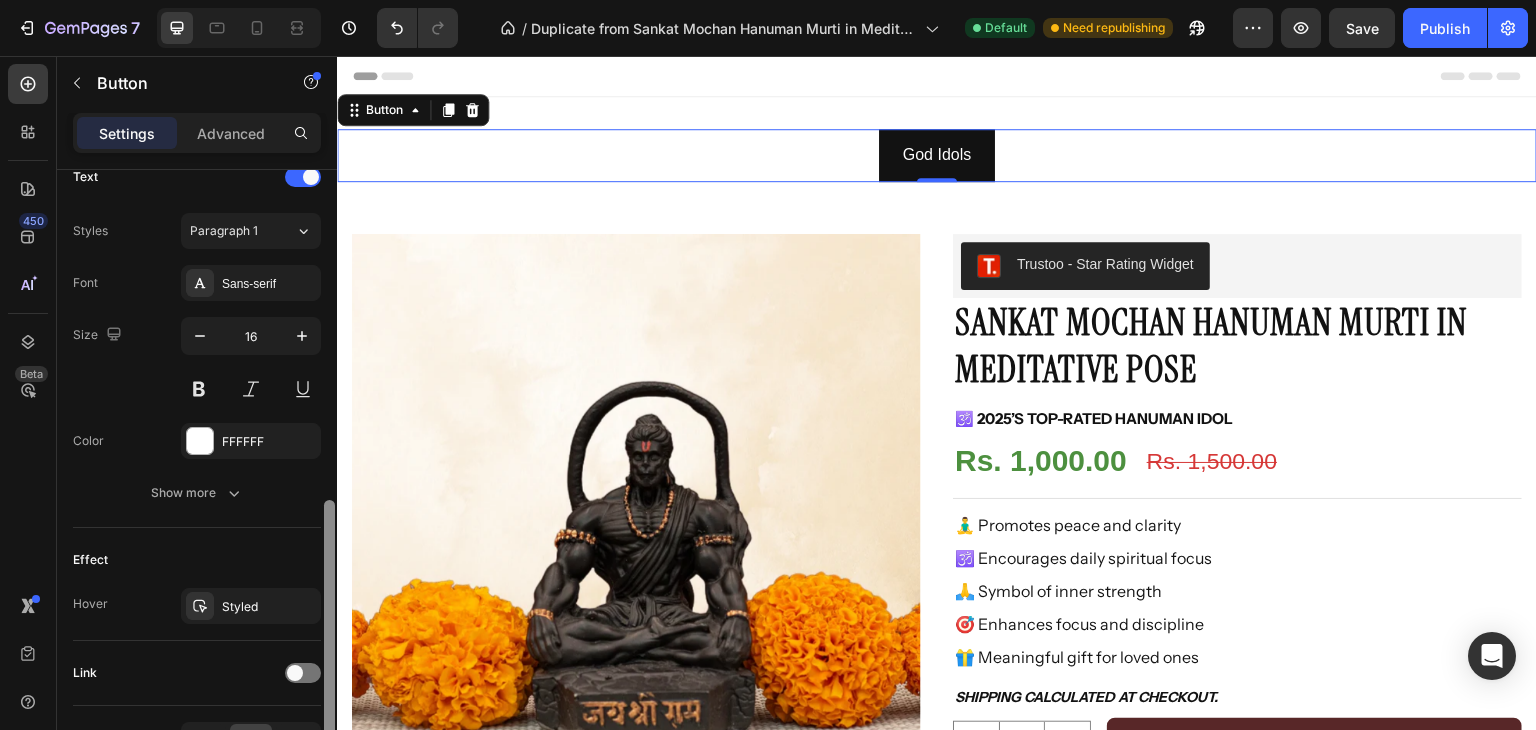 scroll, scrollTop: 715, scrollLeft: 0, axis: vertical 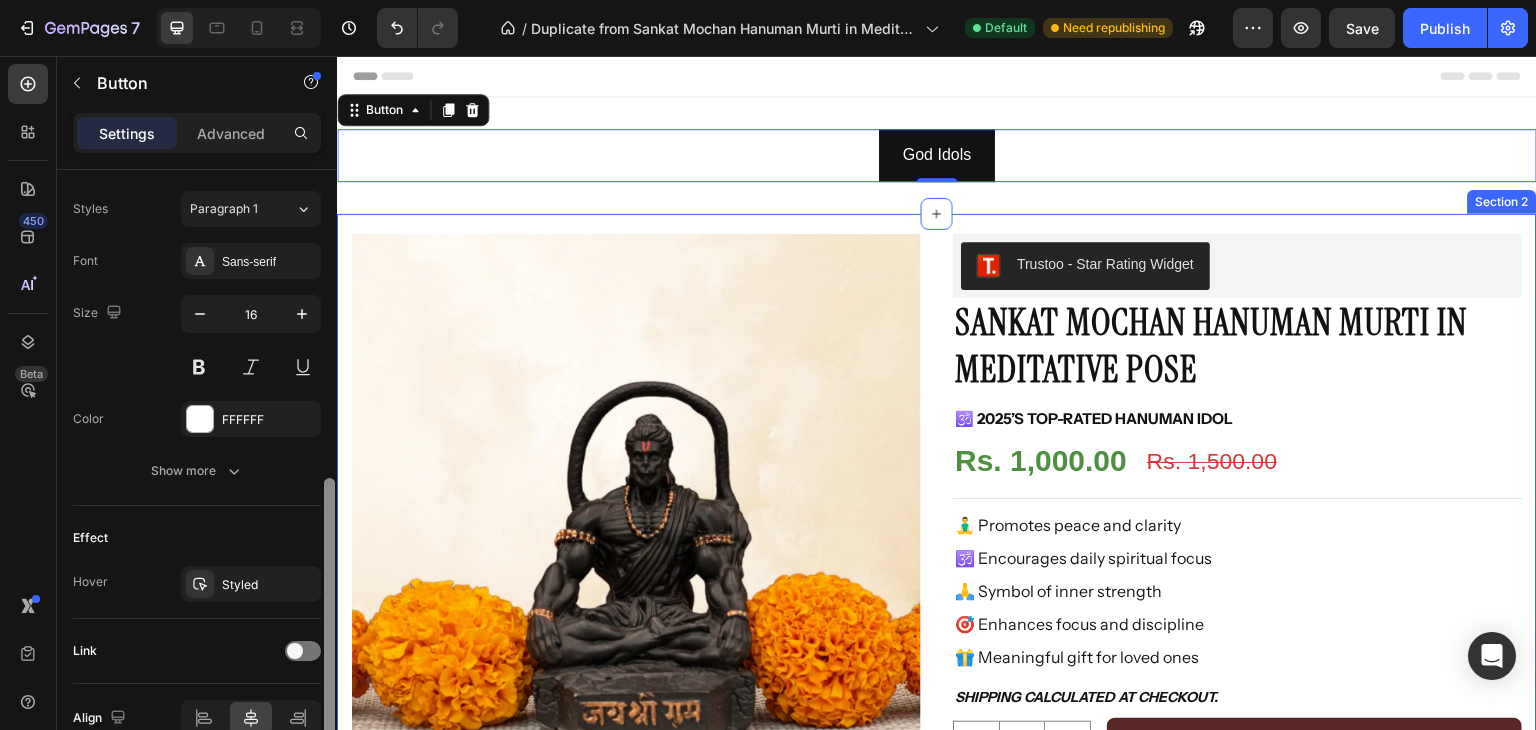 drag, startPoint x: 669, startPoint y: 433, endPoint x: 341, endPoint y: 710, distance: 429.3169 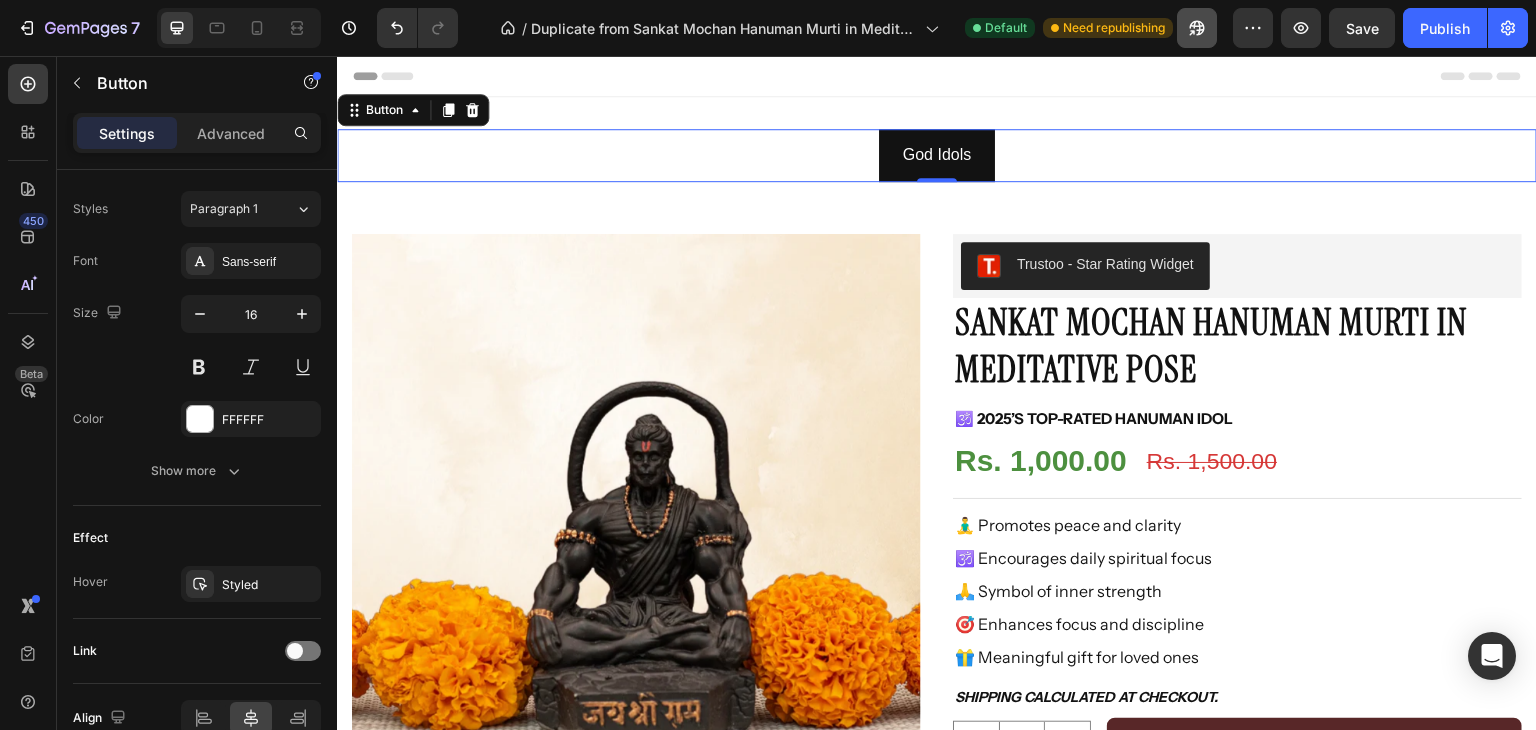 scroll, scrollTop: 0, scrollLeft: 0, axis: both 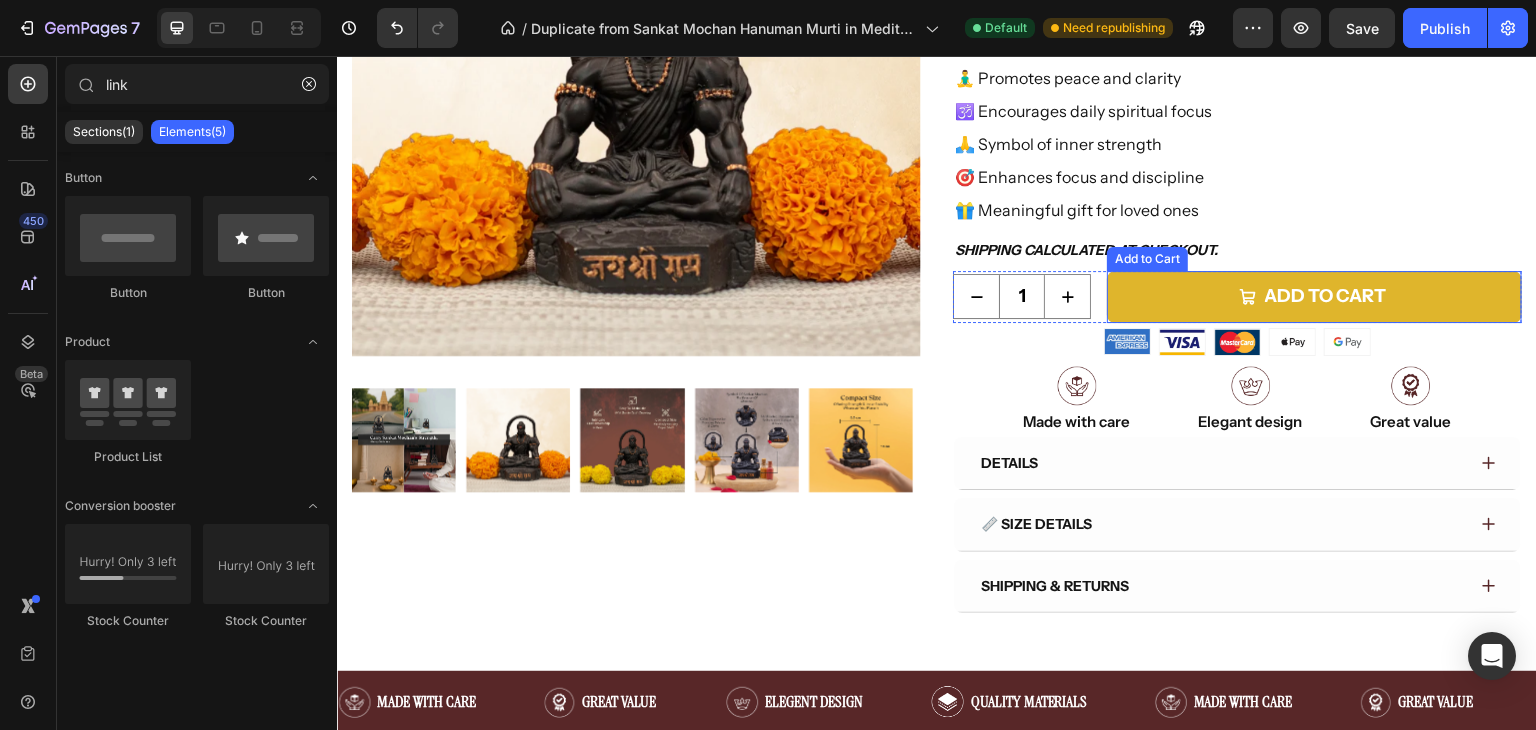 click on "Add to cart" at bounding box center (1314, 296) 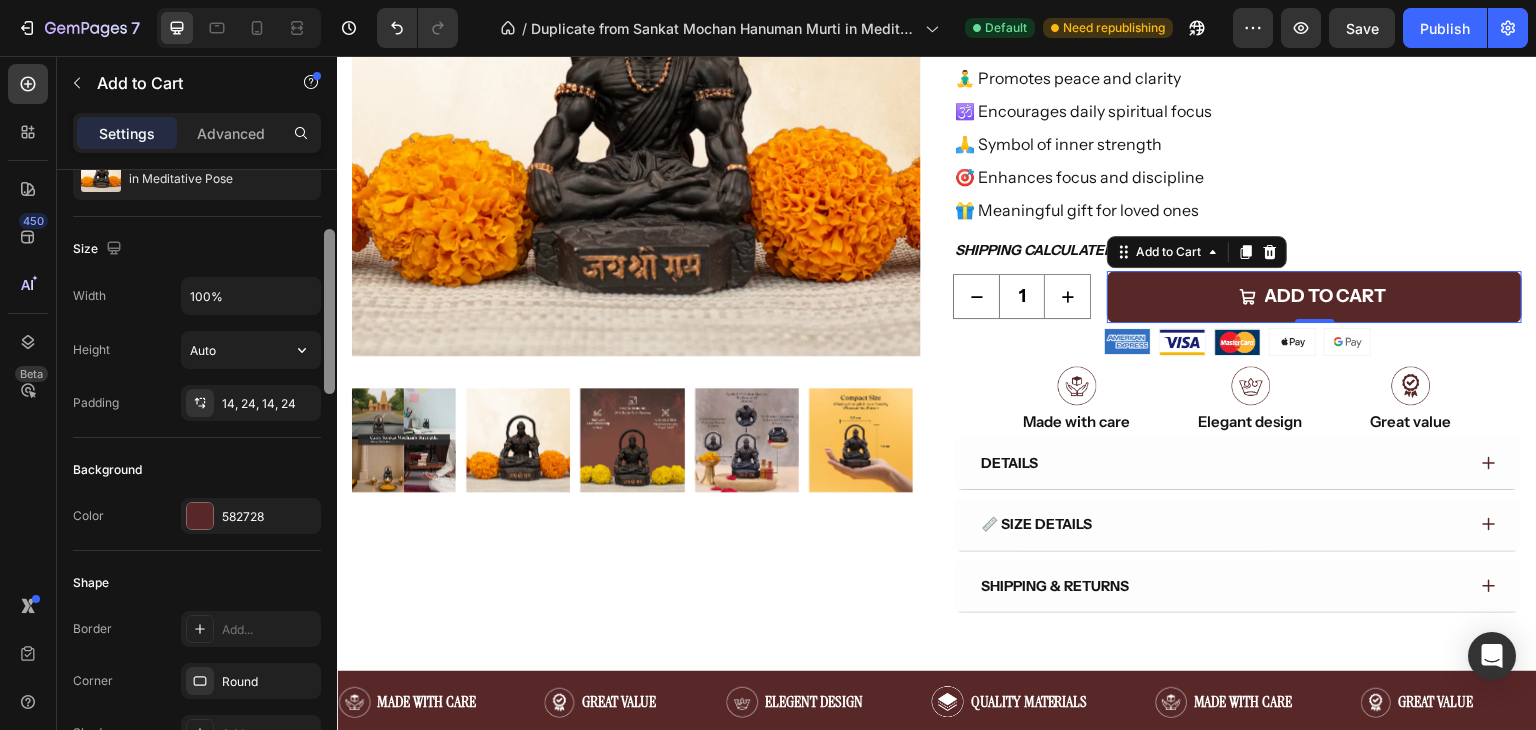 scroll, scrollTop: 0, scrollLeft: 0, axis: both 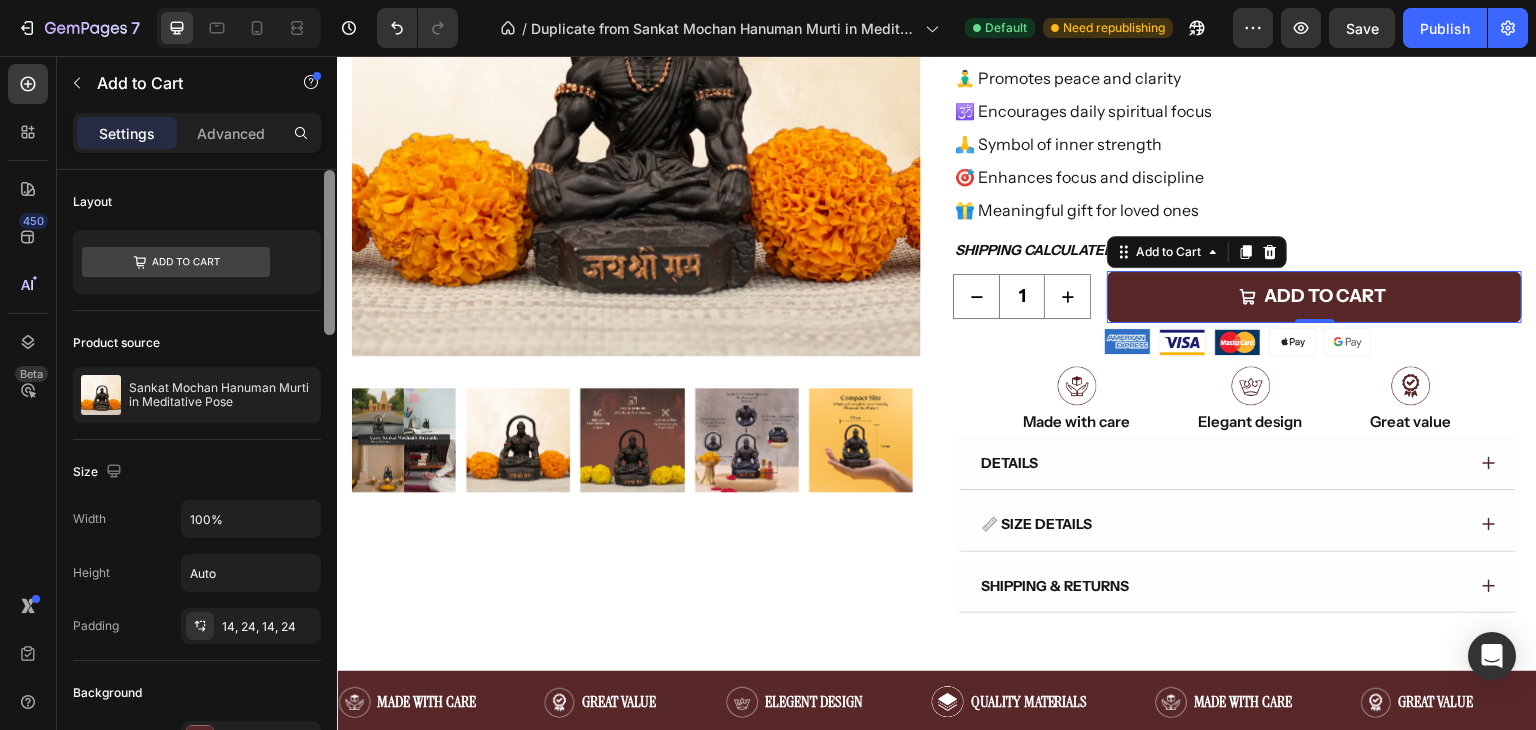 drag, startPoint x: 326, startPoint y: 293, endPoint x: 288, endPoint y: 157, distance: 141.20906 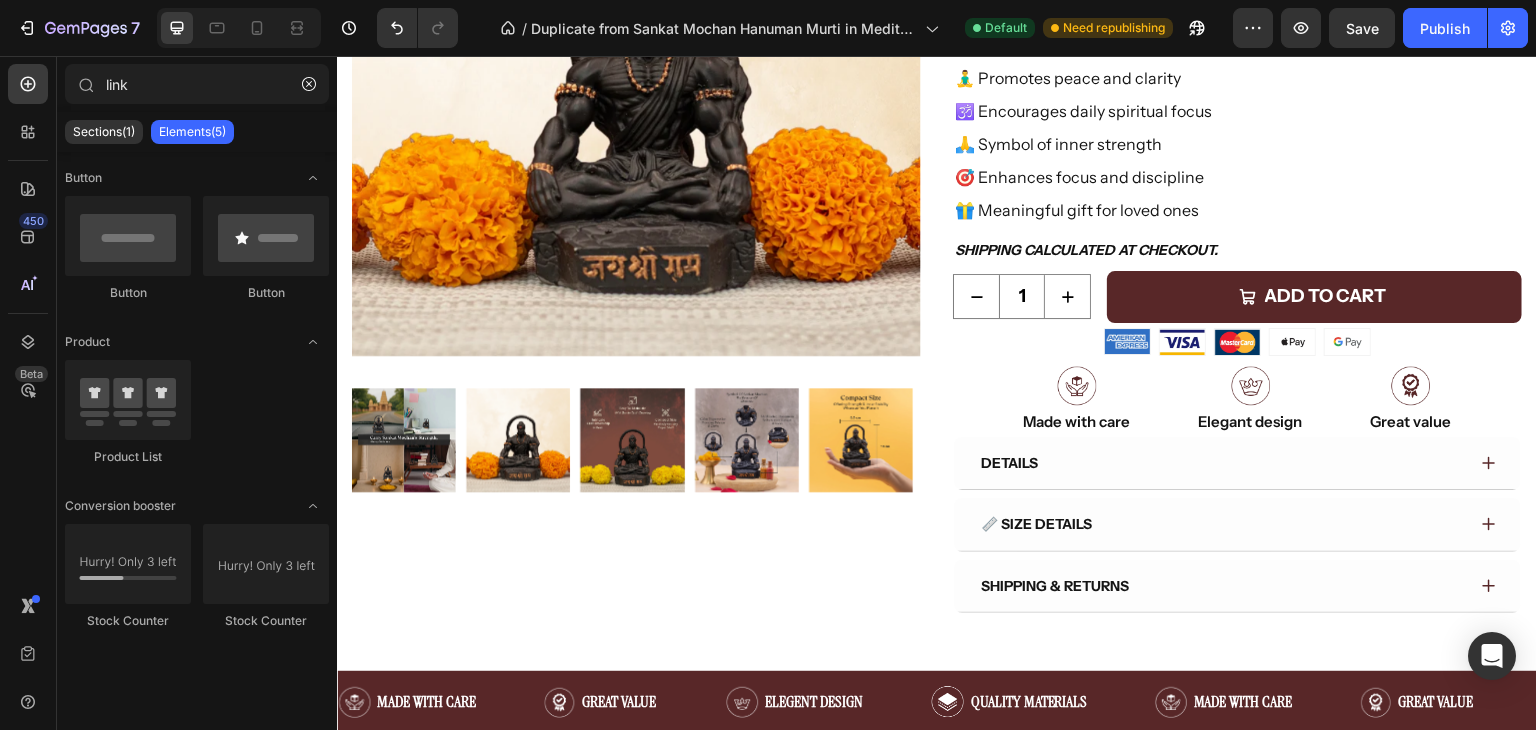 scroll, scrollTop: 9, scrollLeft: 0, axis: vertical 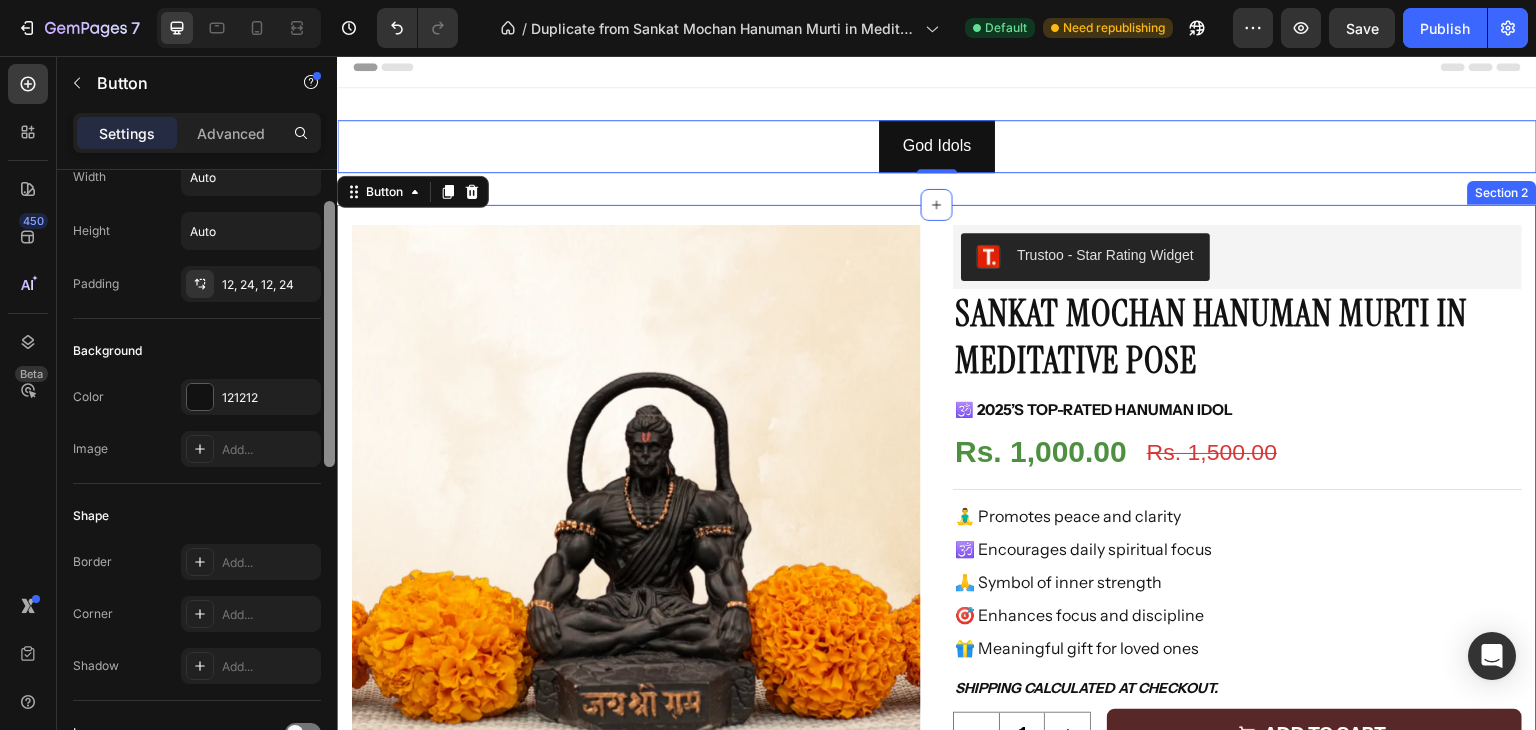 drag, startPoint x: 669, startPoint y: 281, endPoint x: 338, endPoint y: 365, distance: 341.4923 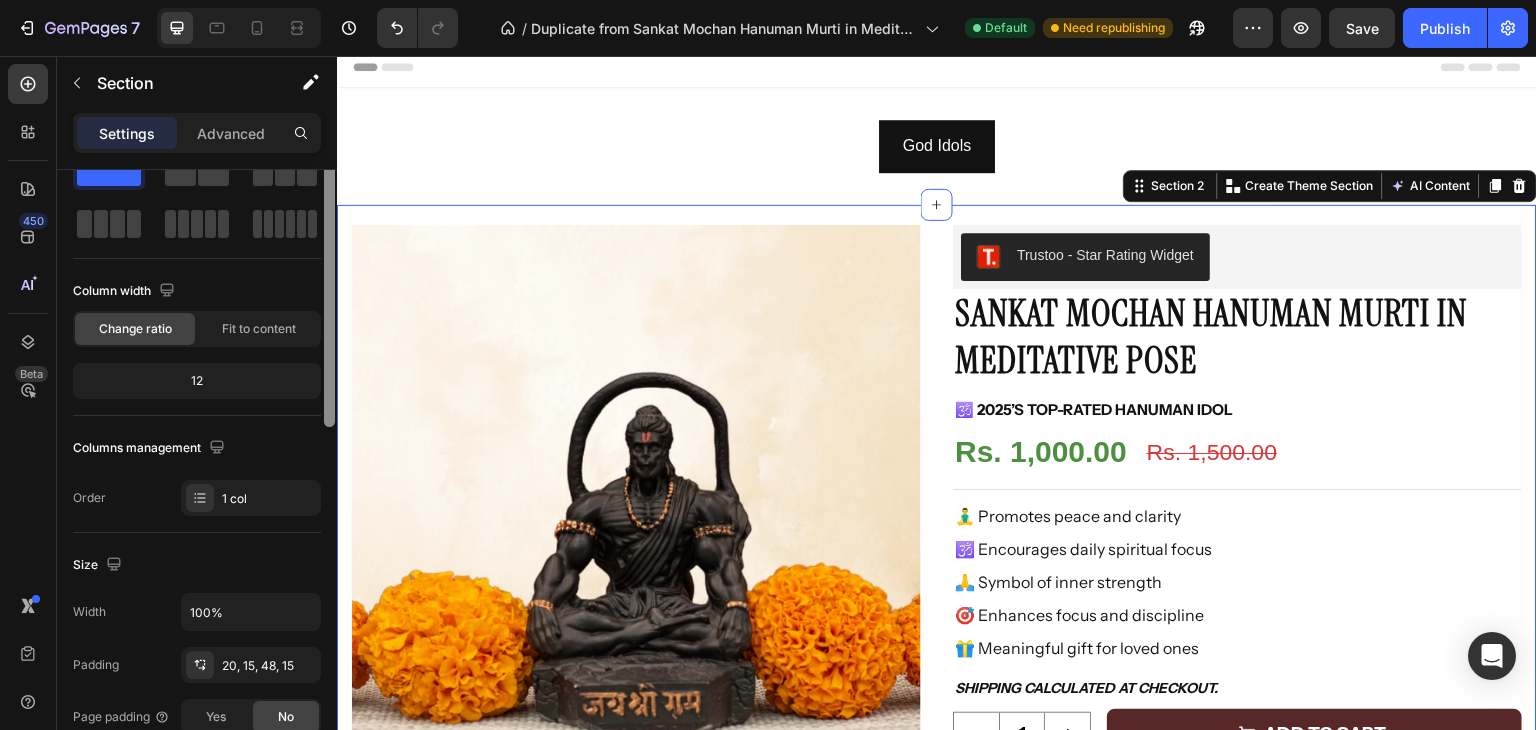 scroll, scrollTop: 0, scrollLeft: 0, axis: both 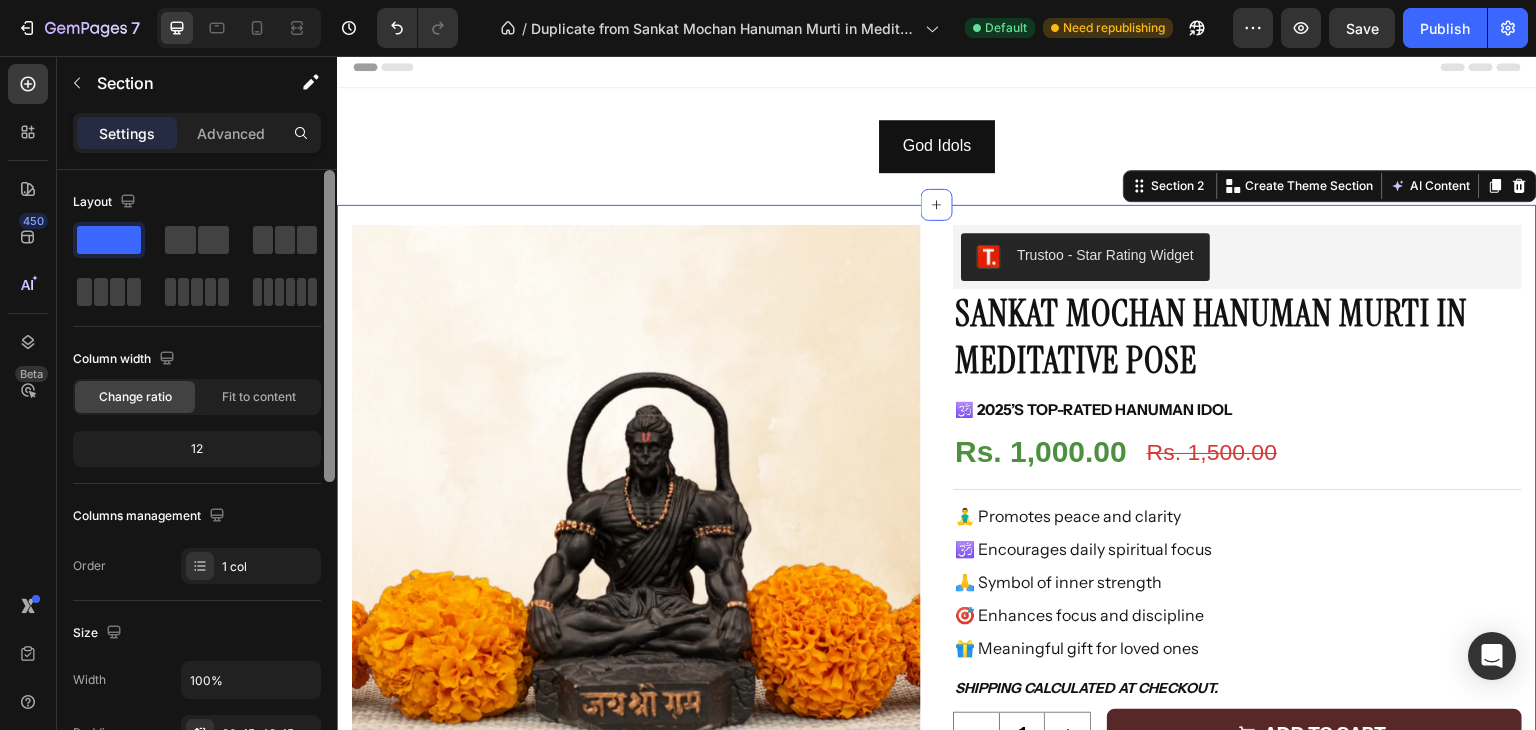 drag, startPoint x: 330, startPoint y: 338, endPoint x: 321, endPoint y: 192, distance: 146.27713 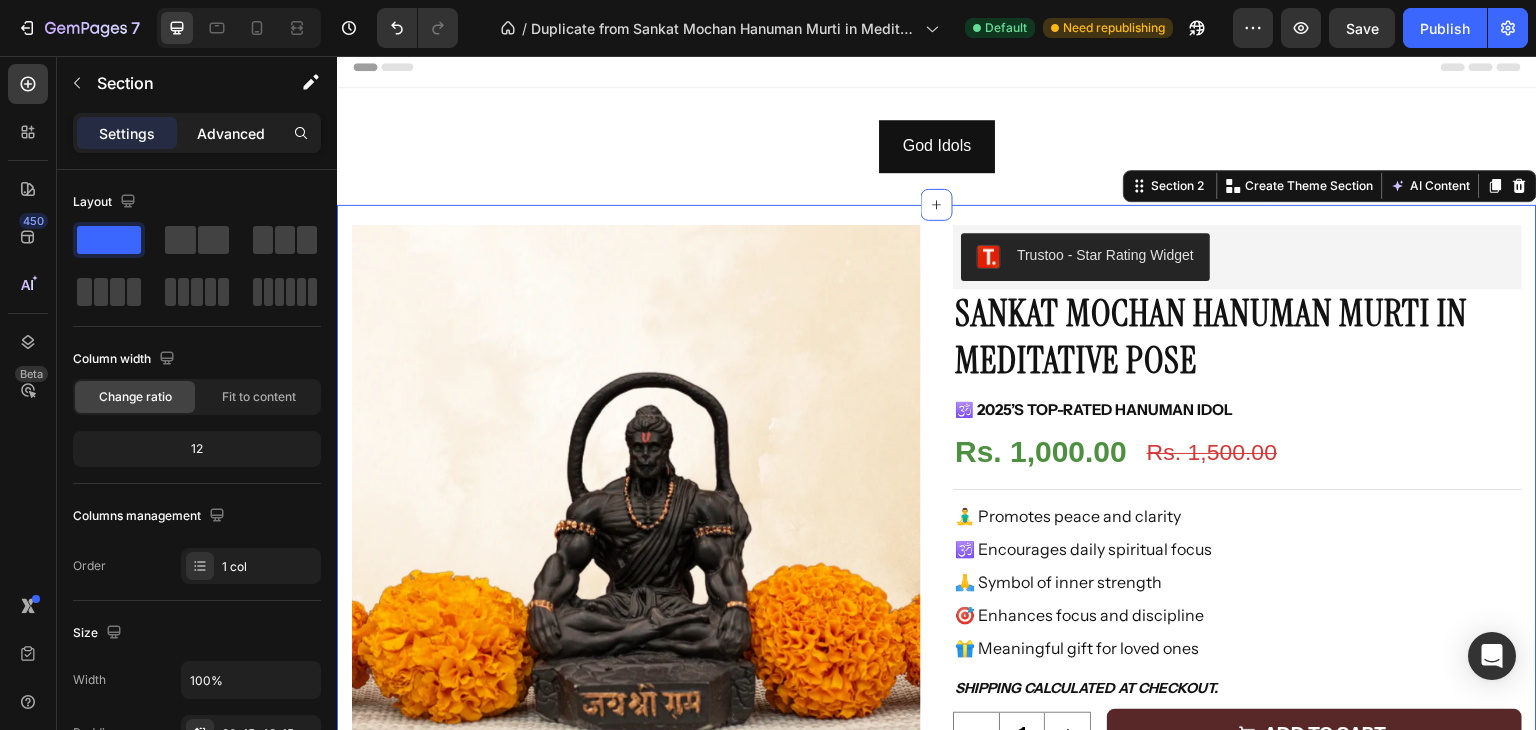 click on "Advanced" 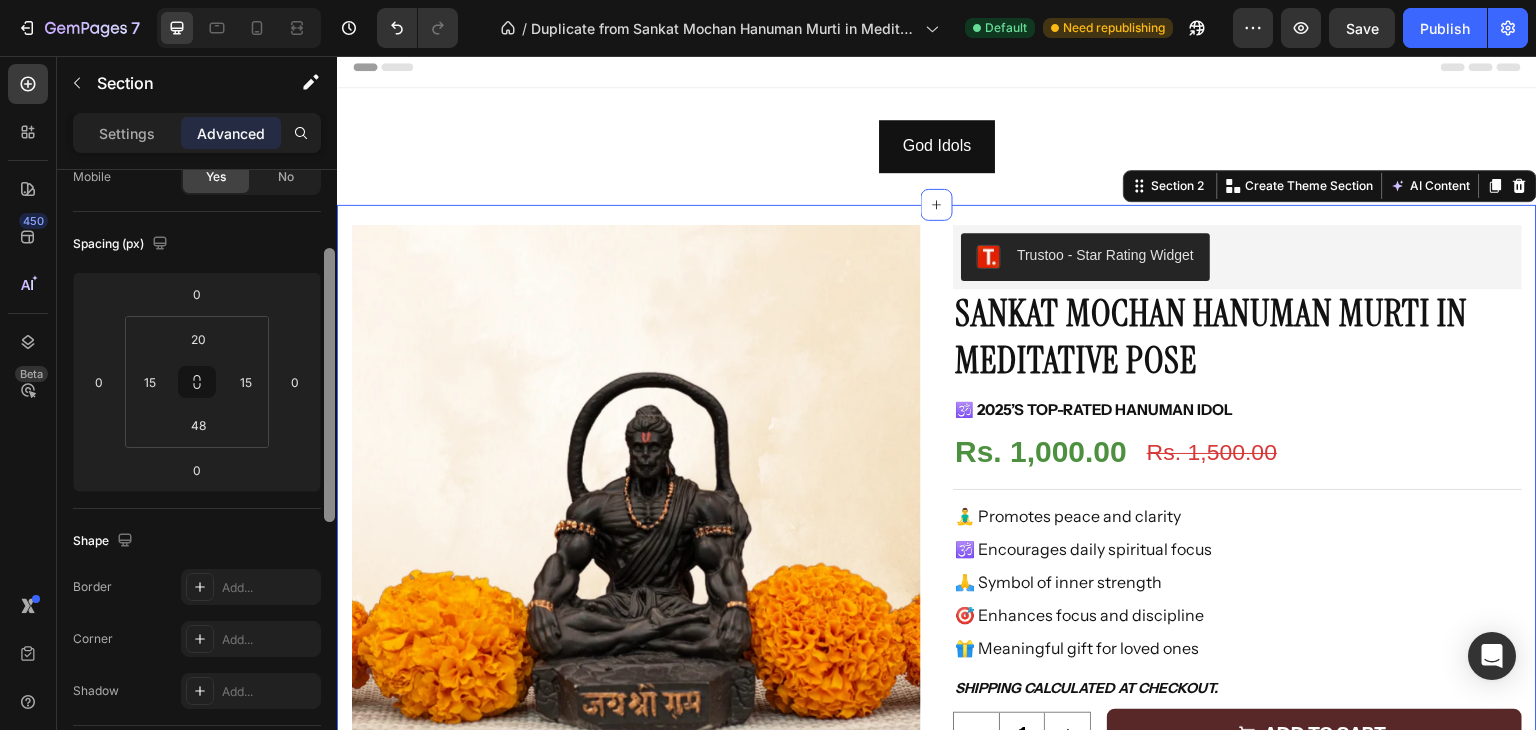 scroll, scrollTop: 273, scrollLeft: 0, axis: vertical 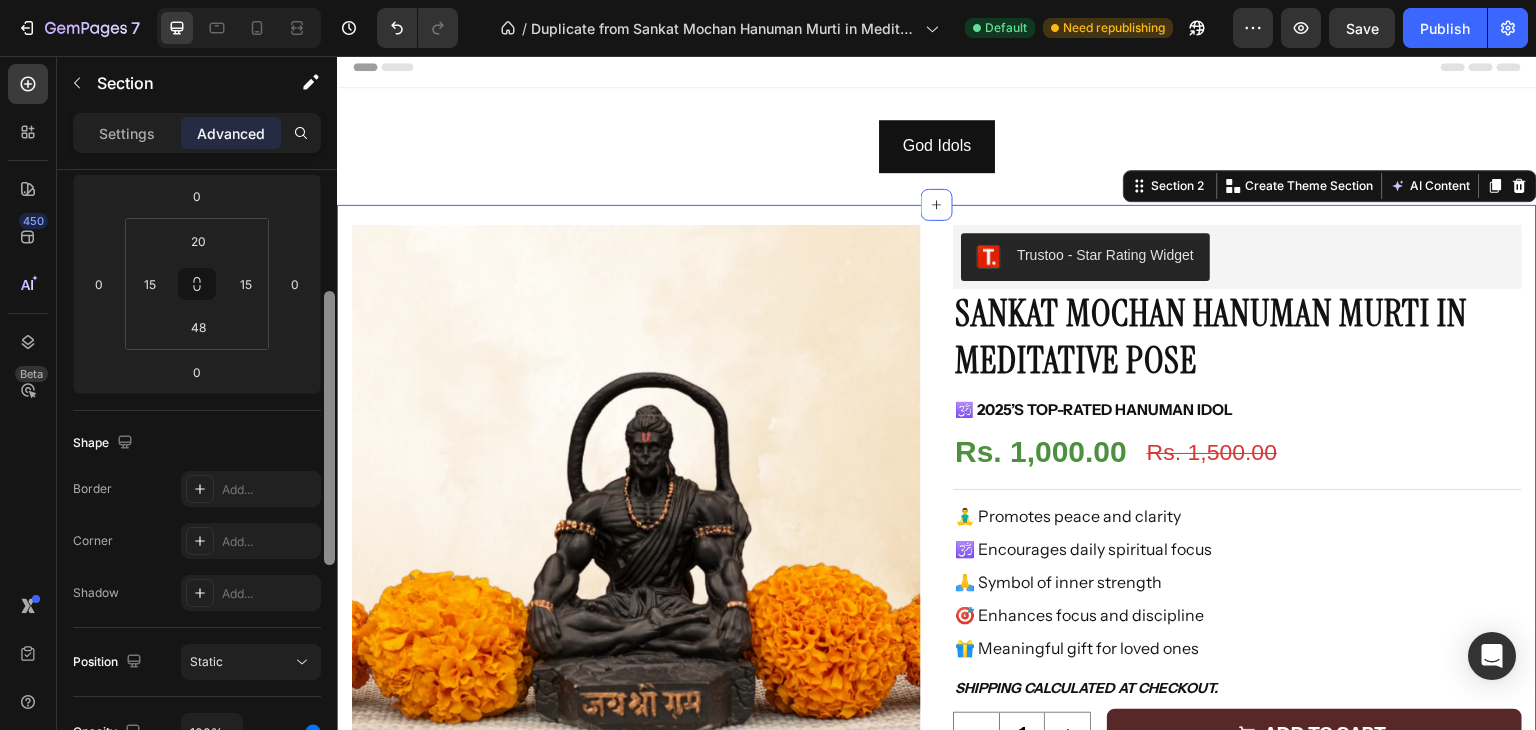 drag, startPoint x: 669, startPoint y: 234, endPoint x: 343, endPoint y: 447, distance: 389.41623 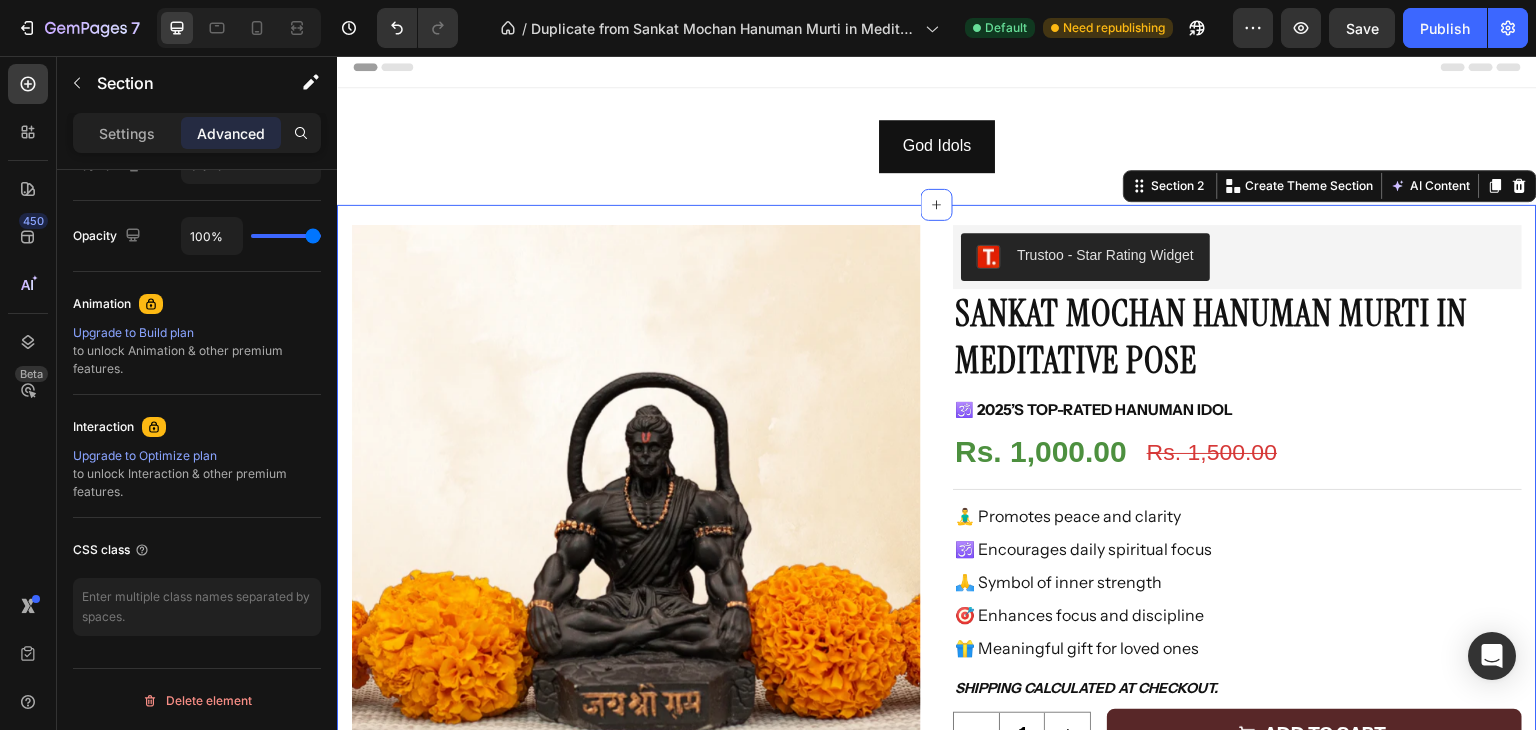 scroll, scrollTop: 29, scrollLeft: 0, axis: vertical 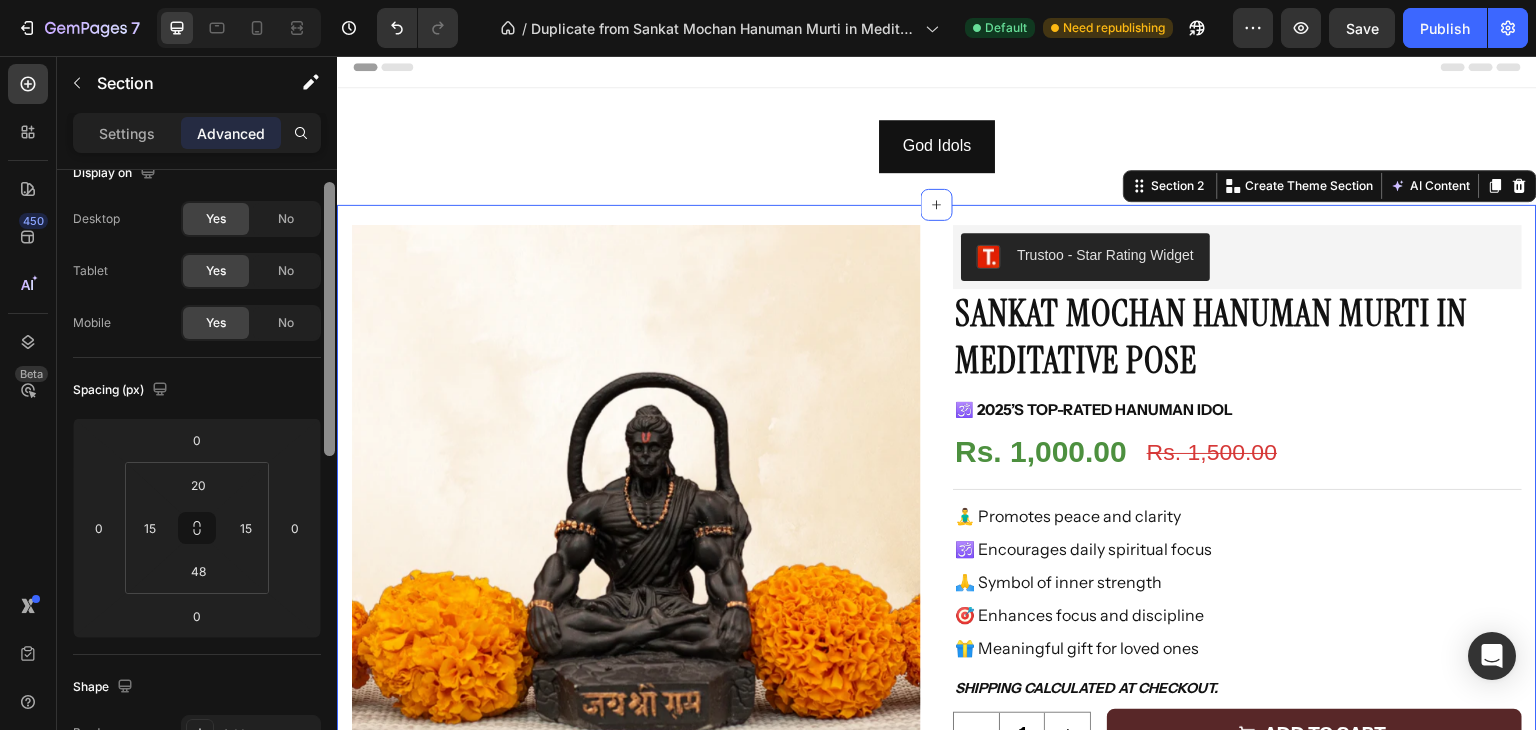 drag, startPoint x: 328, startPoint y: 433, endPoint x: 325, endPoint y: 191, distance: 242.0186 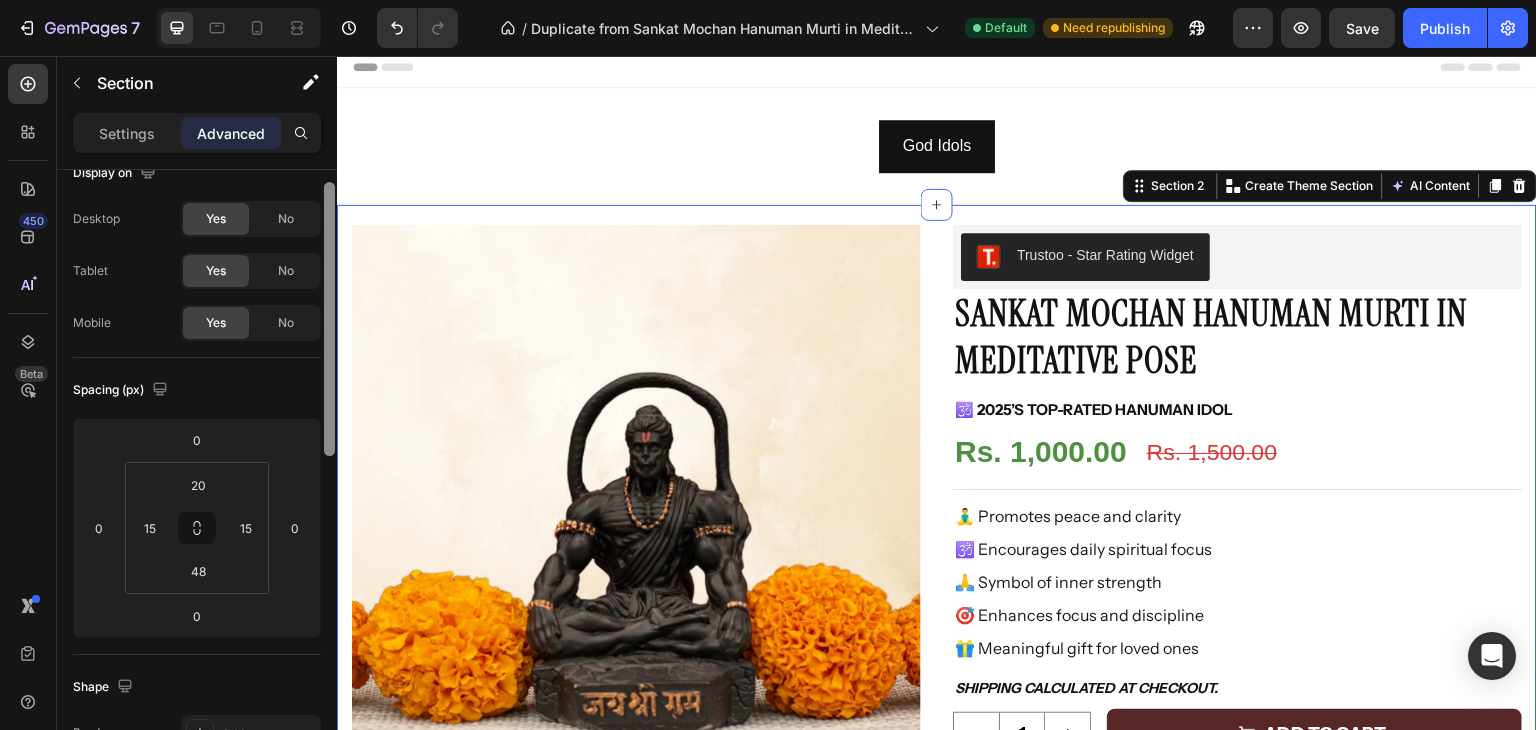 click at bounding box center (329, 319) 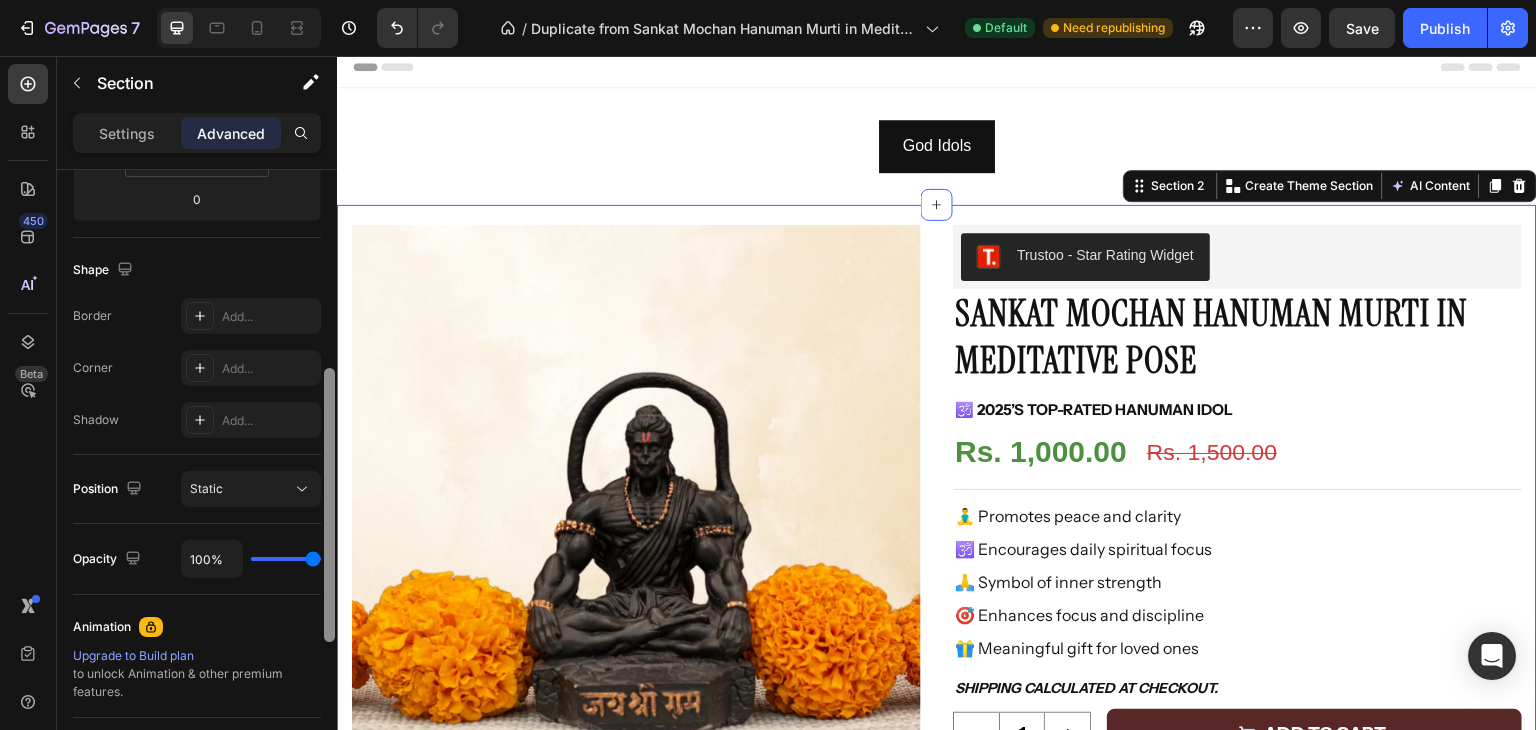 scroll, scrollTop: 769, scrollLeft: 0, axis: vertical 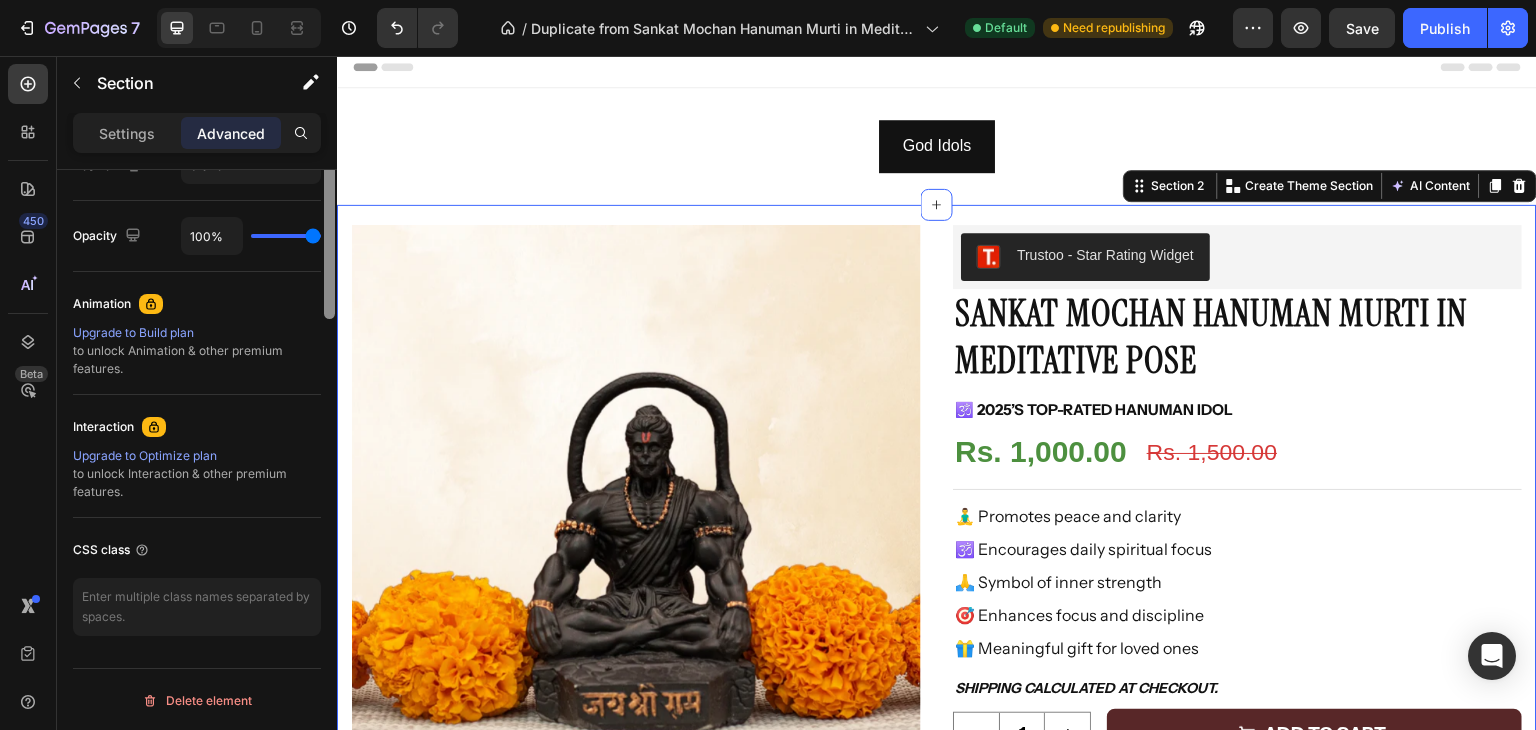 drag, startPoint x: 325, startPoint y: 191, endPoint x: 335, endPoint y: 545, distance: 354.1412 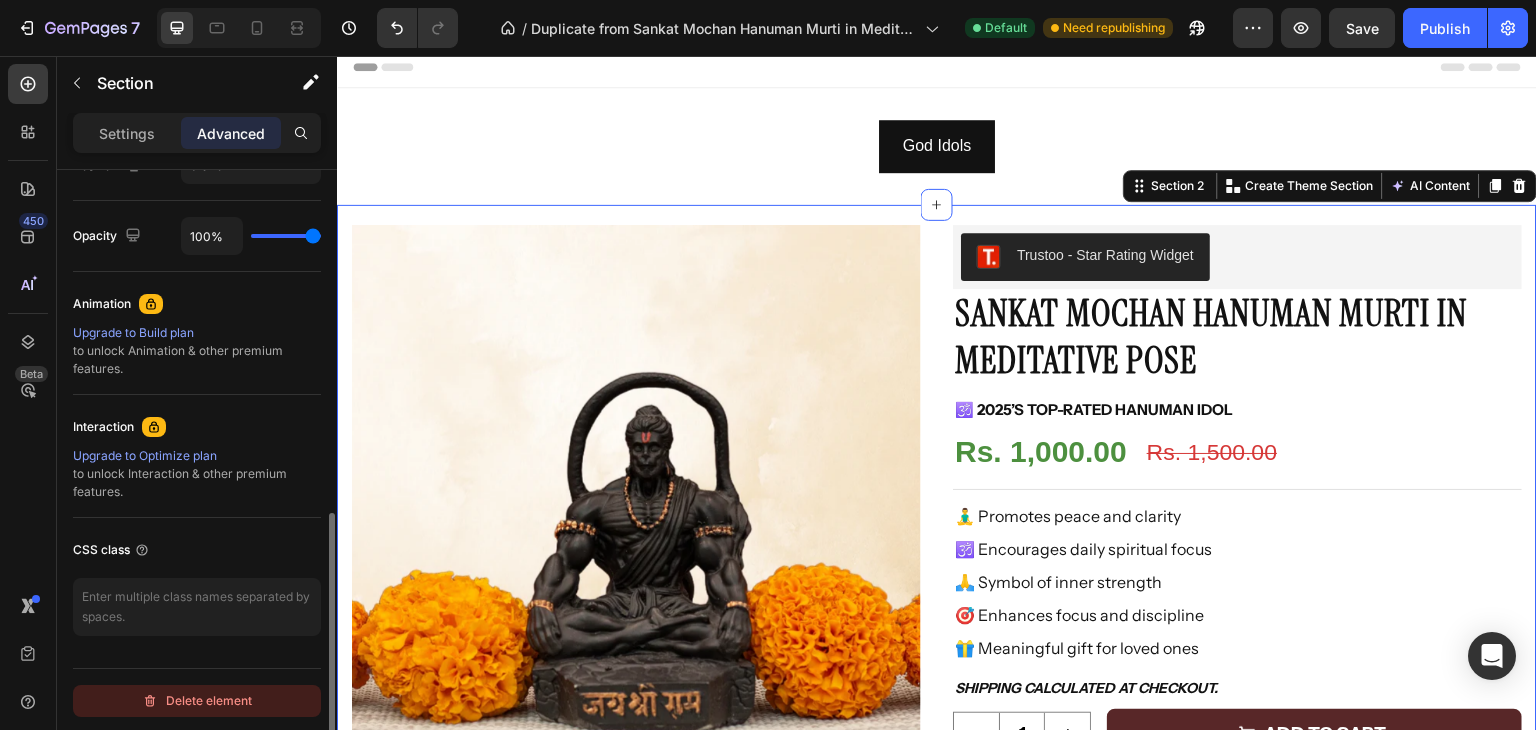 click on "Delete element" at bounding box center (197, 701) 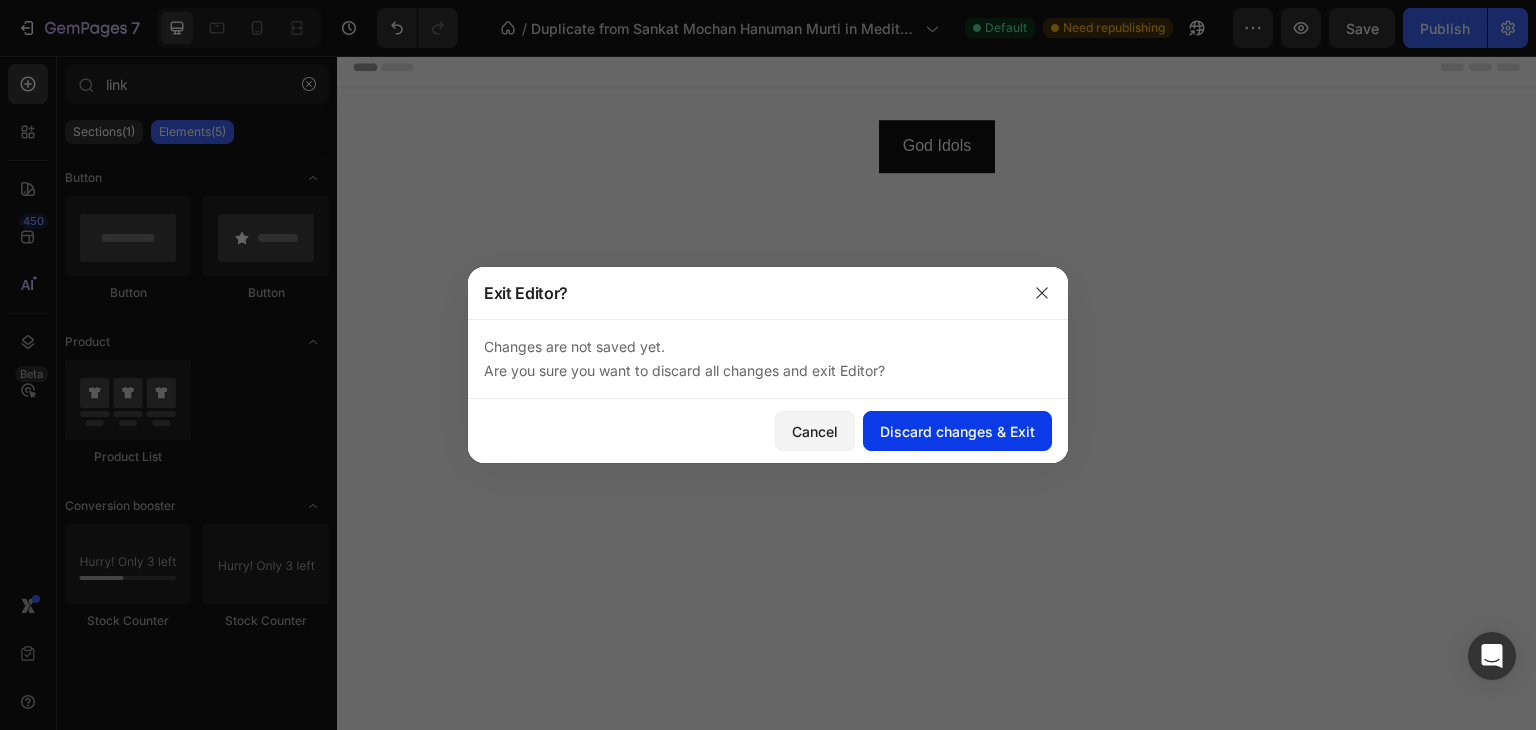 click on "Discard changes & Exit" at bounding box center [957, 431] 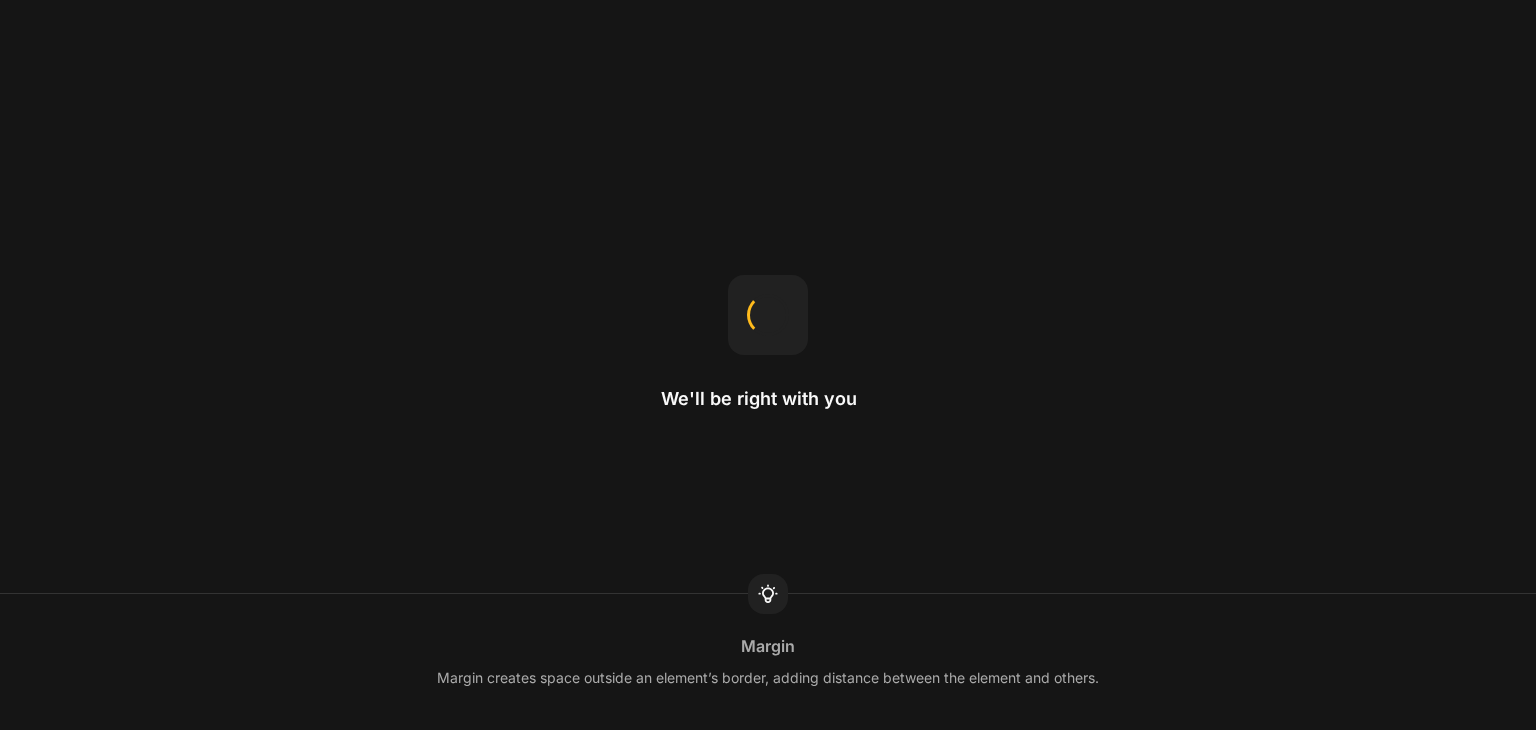 scroll, scrollTop: 0, scrollLeft: 0, axis: both 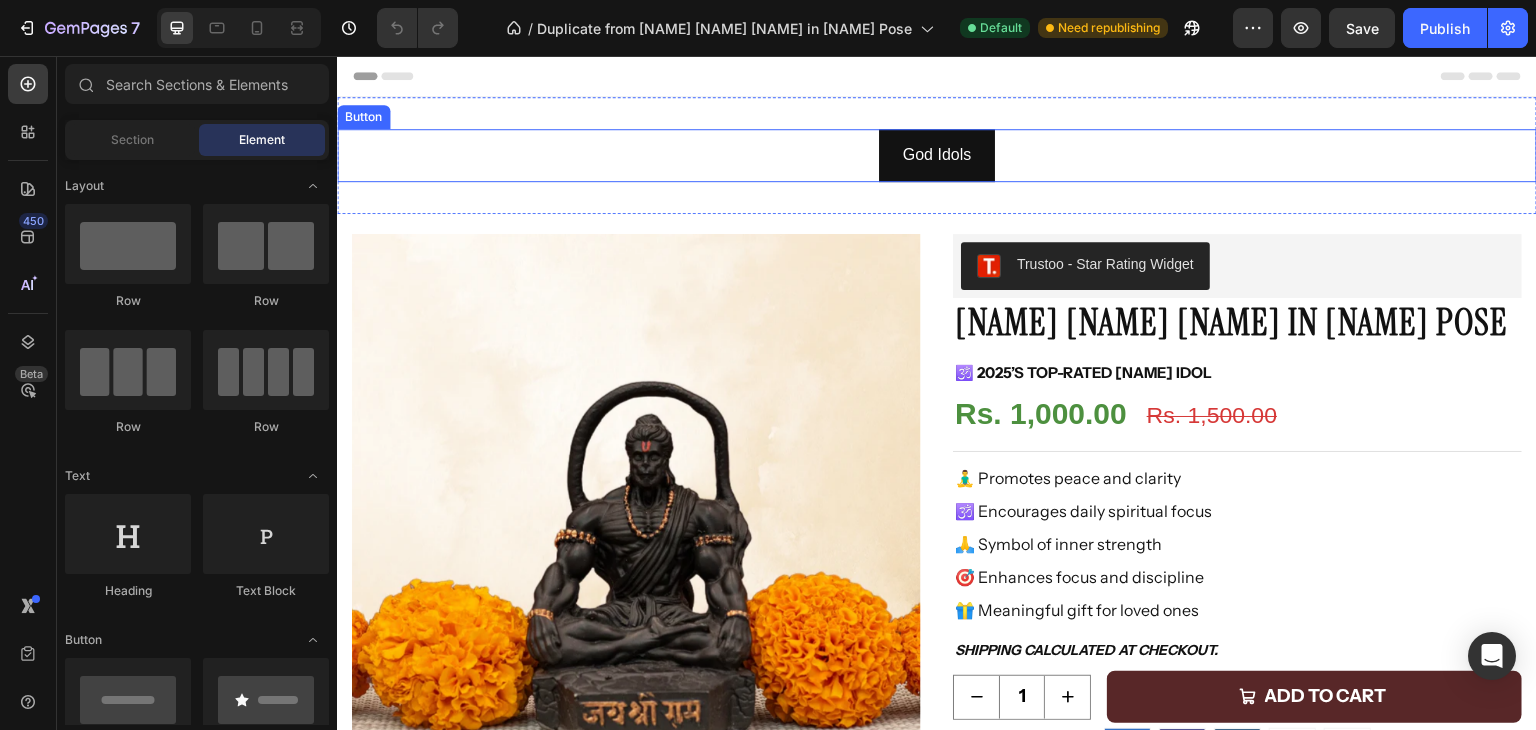 click on "God Idols Button" at bounding box center [937, 155] 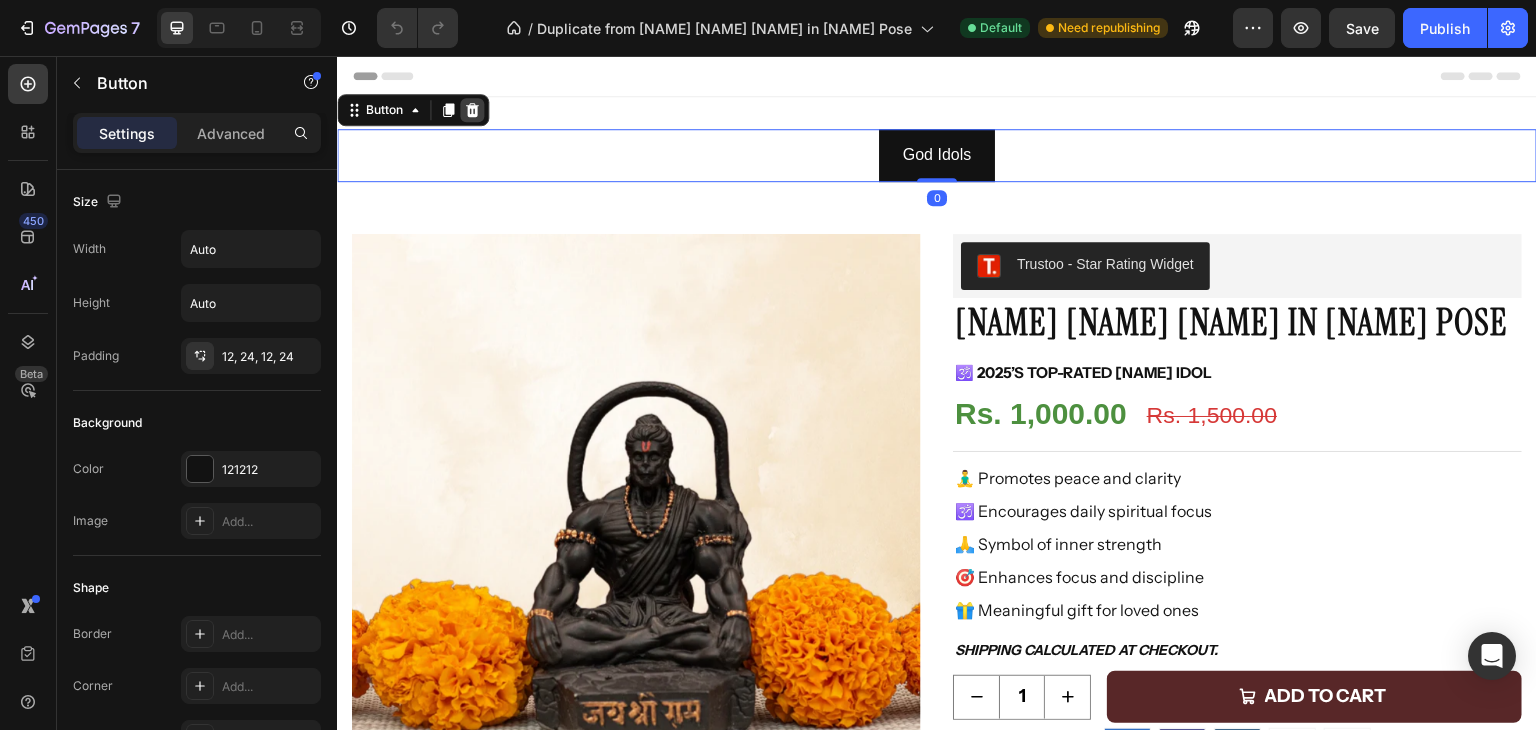 click 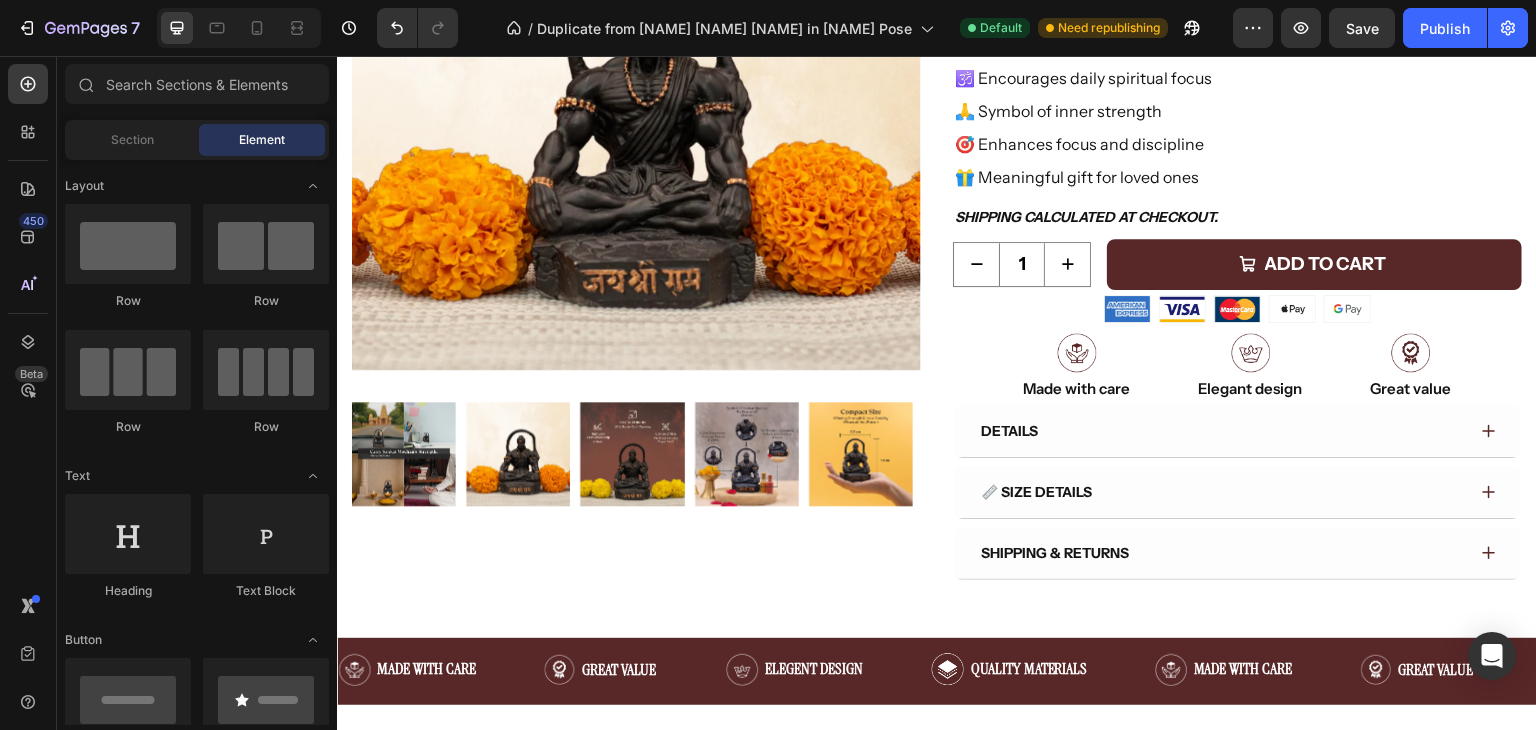 scroll, scrollTop: 0, scrollLeft: 0, axis: both 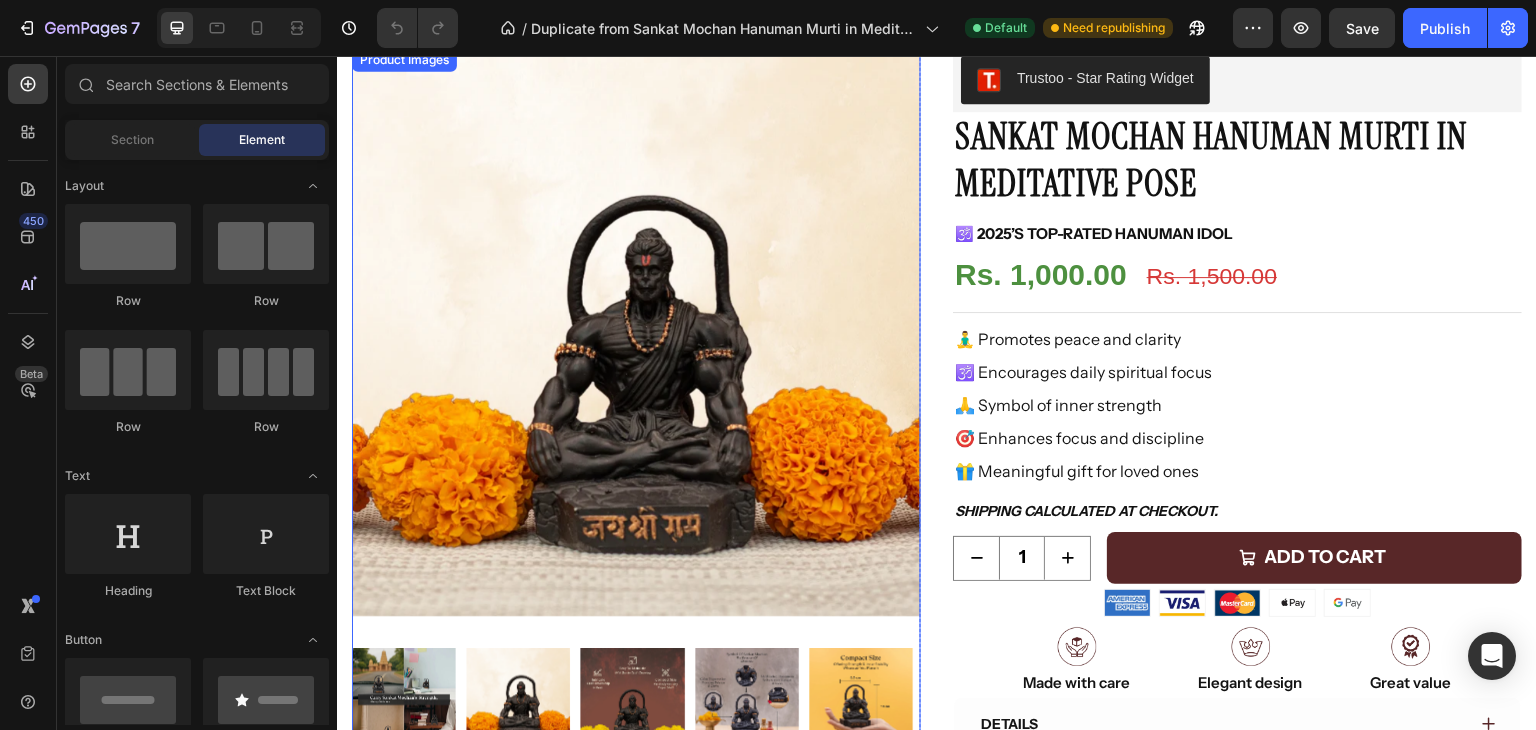 click at bounding box center (636, 332) 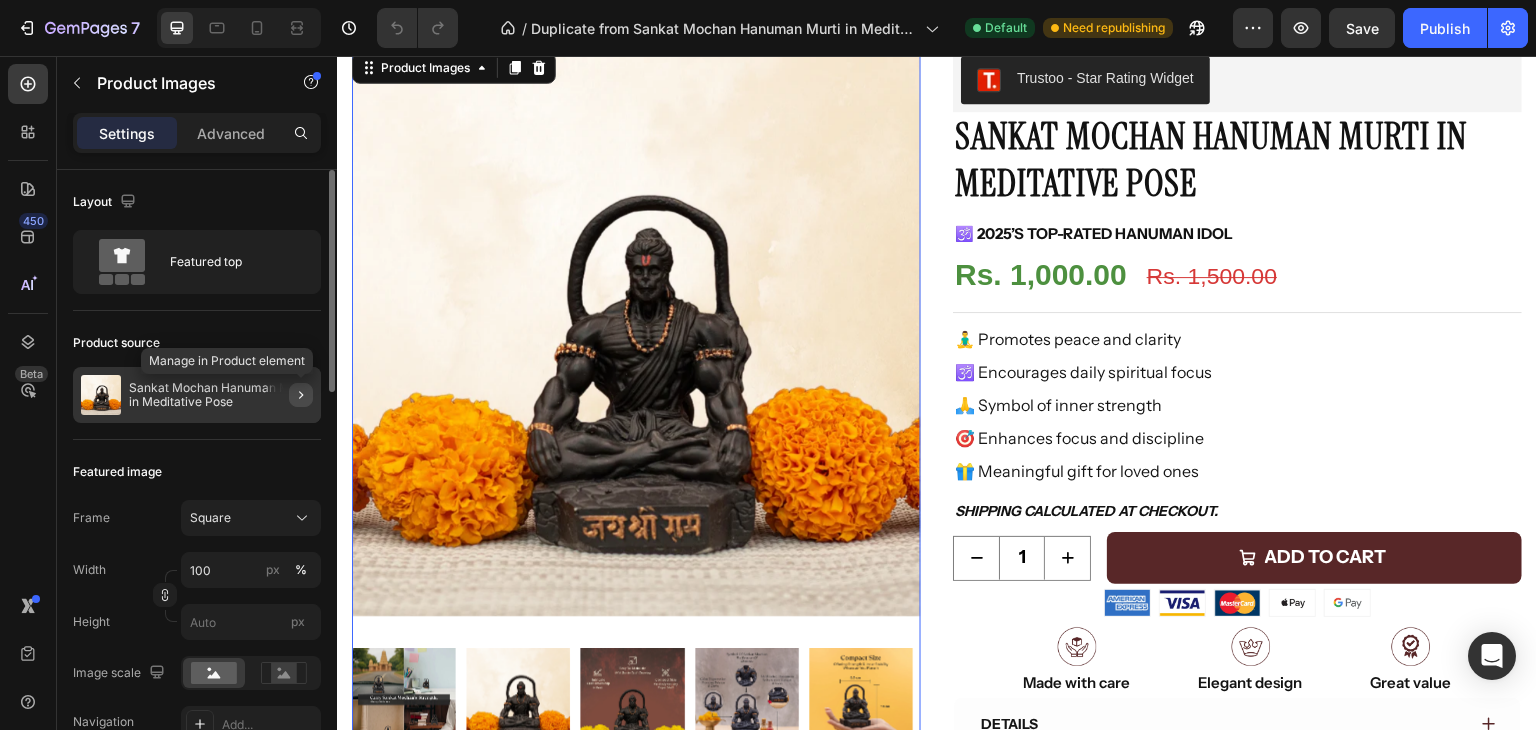 click 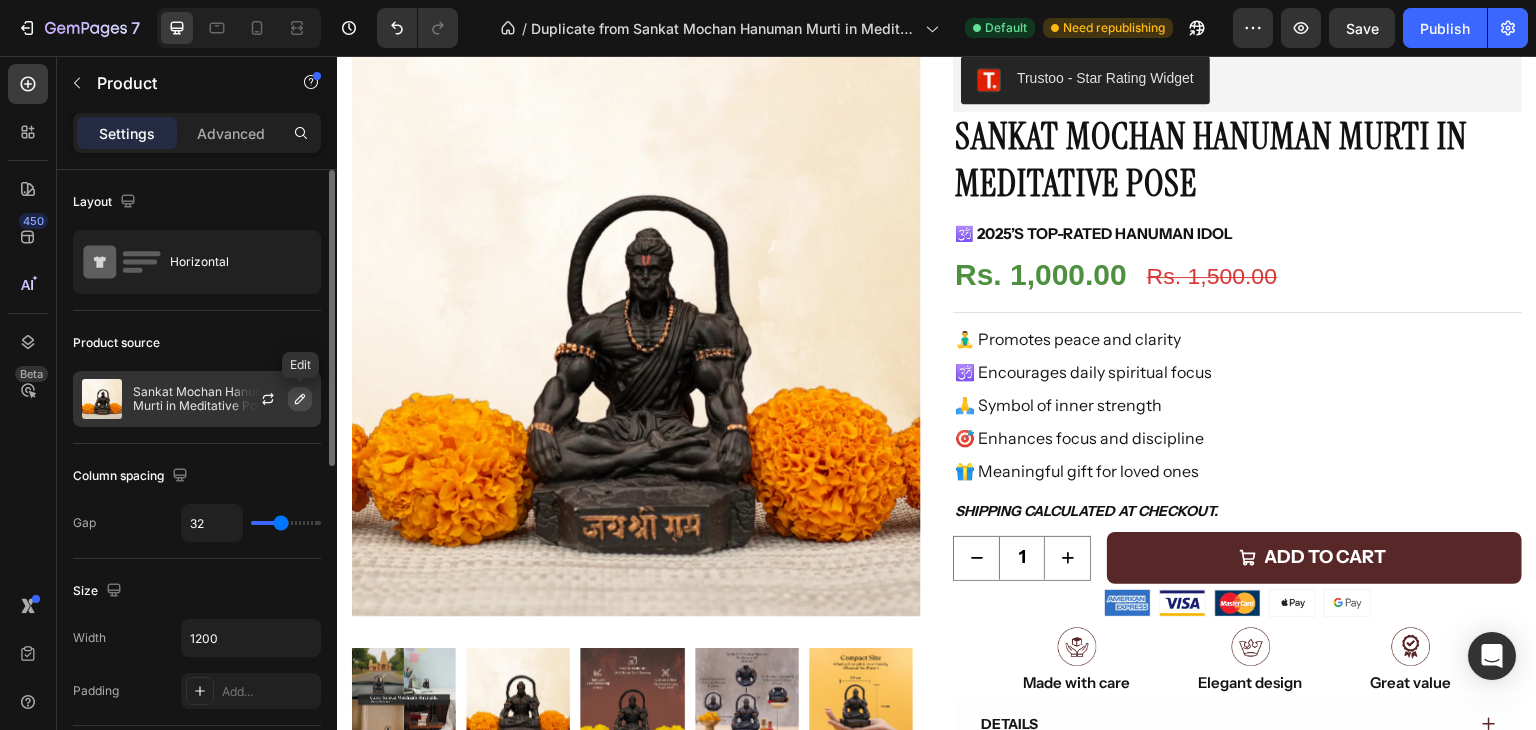 click 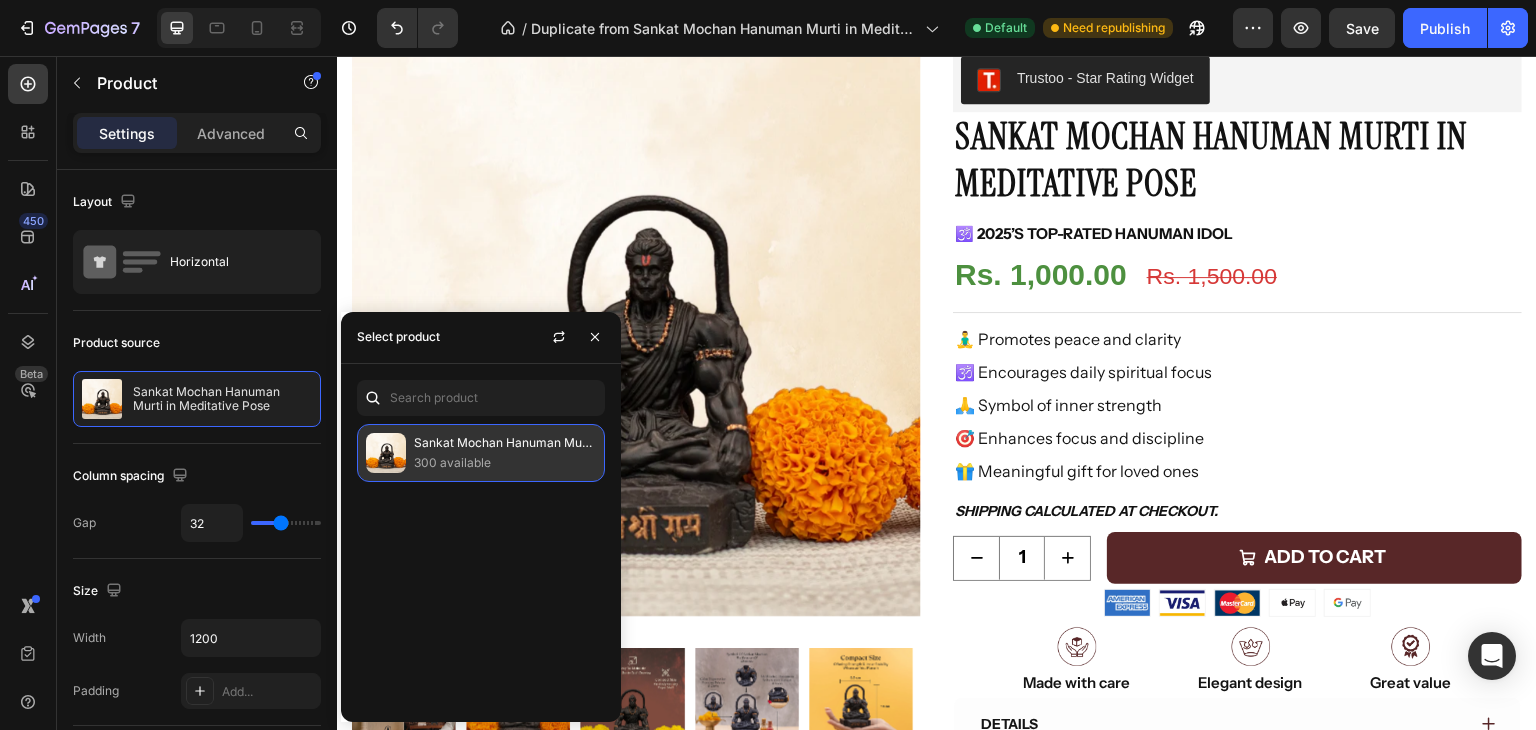 click on "[NAME] [NAME] [NAME] in [NAME] Pose" at bounding box center [505, 443] 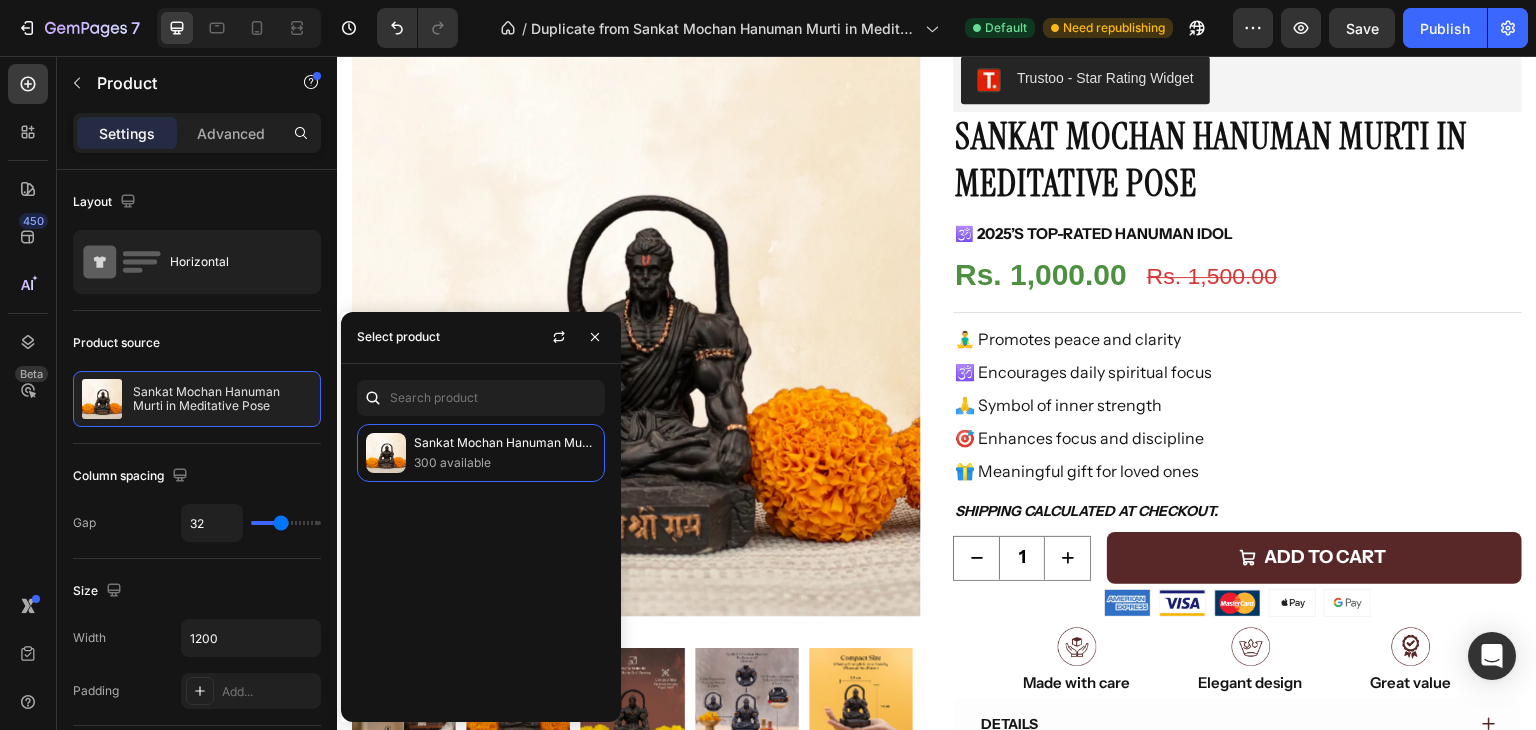 click on "Sankat Mochan Hanuman Murti in Meditative Pose 300 available" at bounding box center [481, 565] 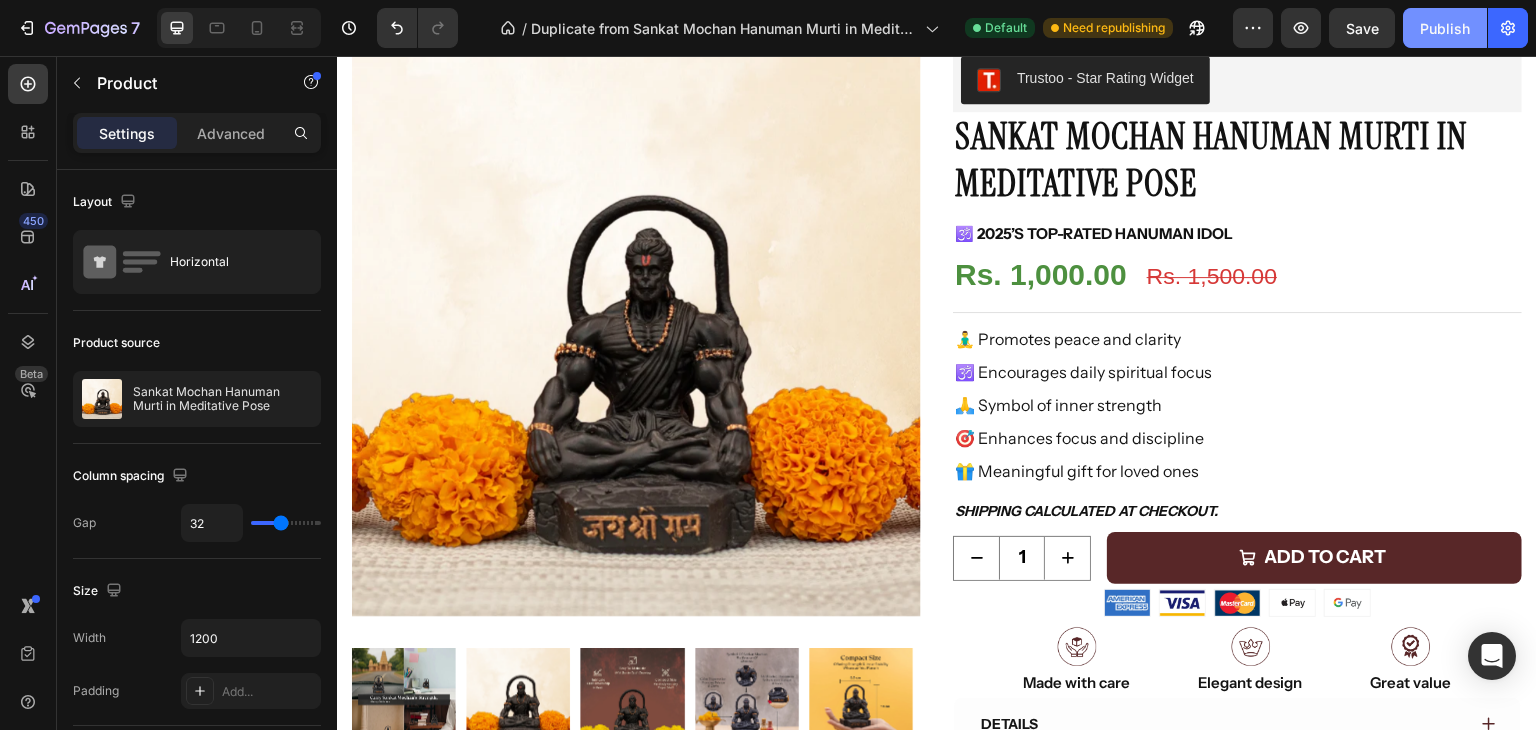 click on "Publish" 